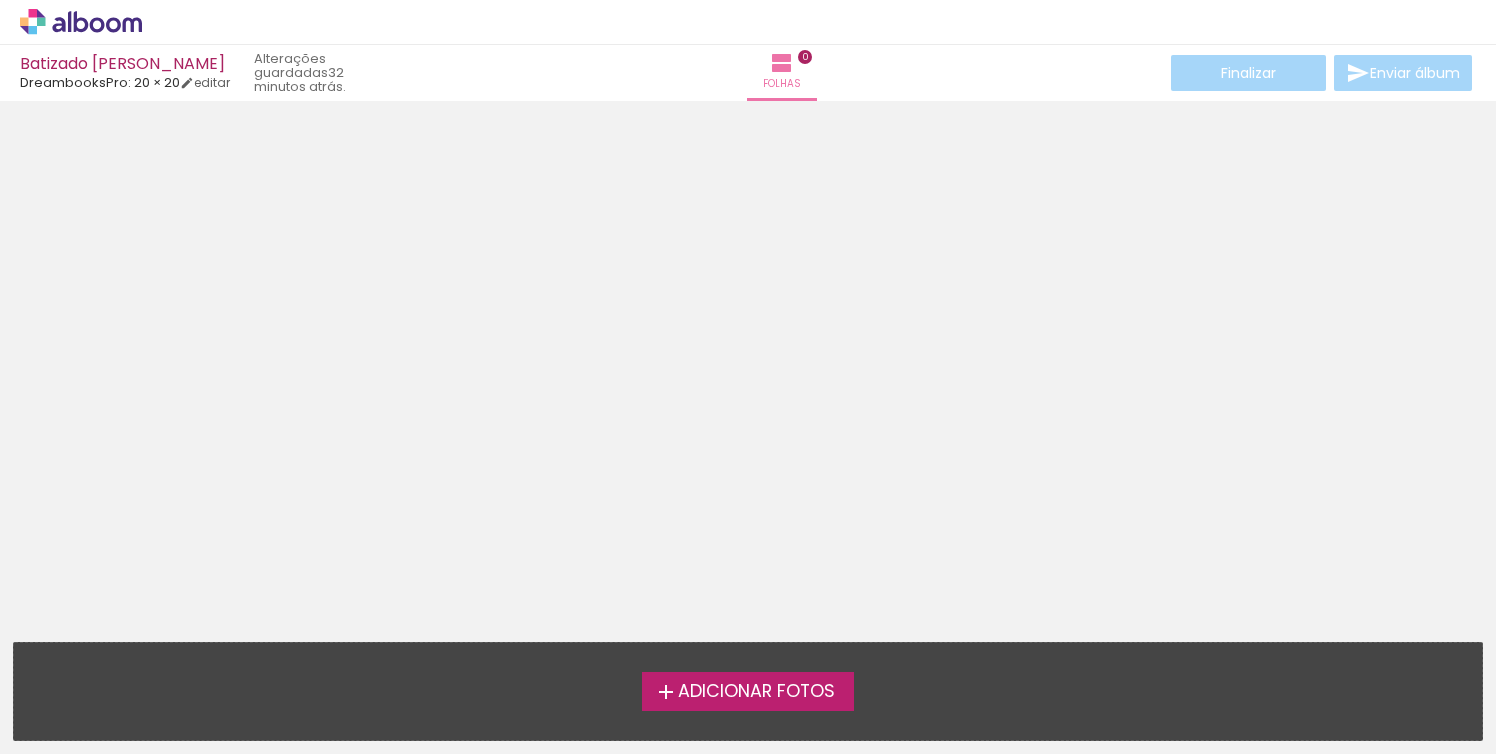 scroll, scrollTop: 0, scrollLeft: 0, axis: both 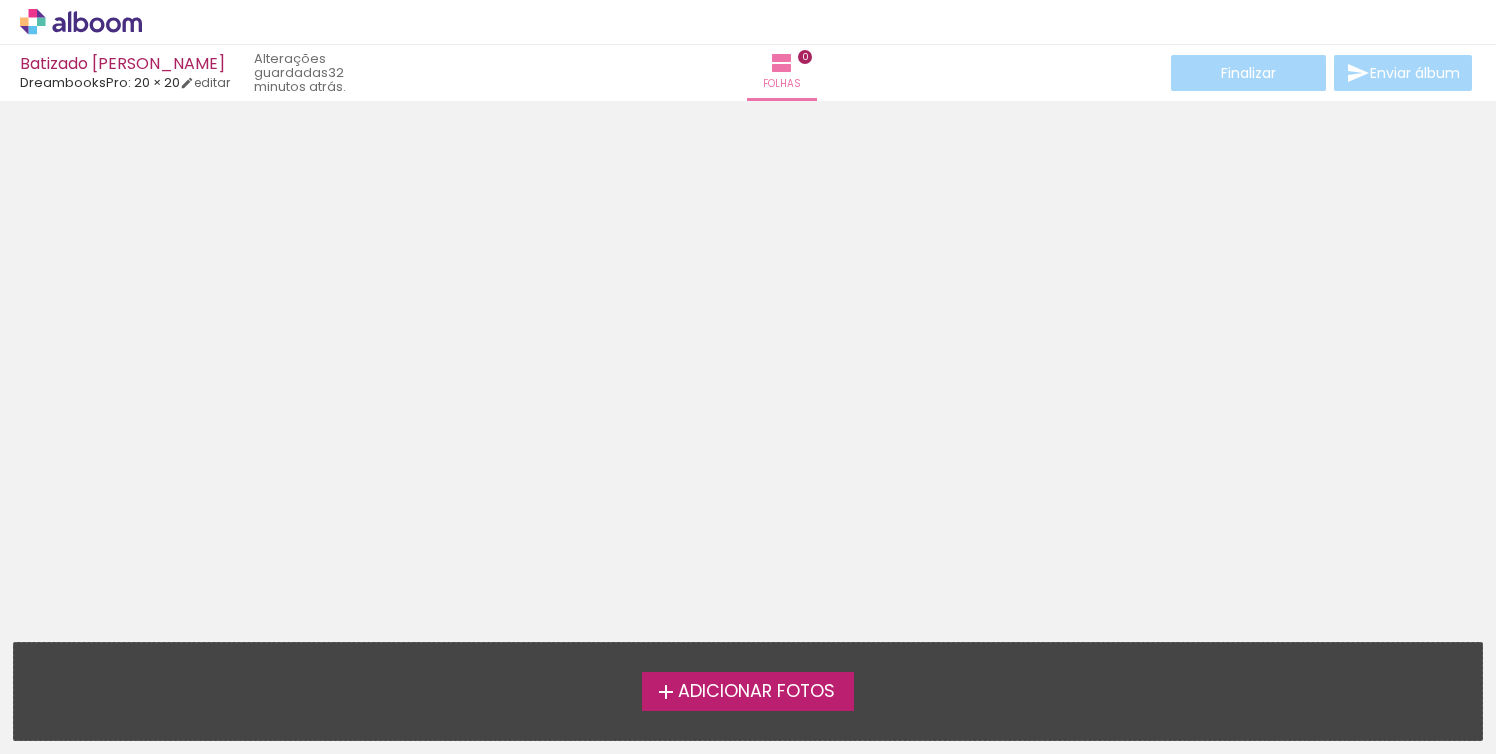 click on "Adicionar Fotos" at bounding box center (756, 692) 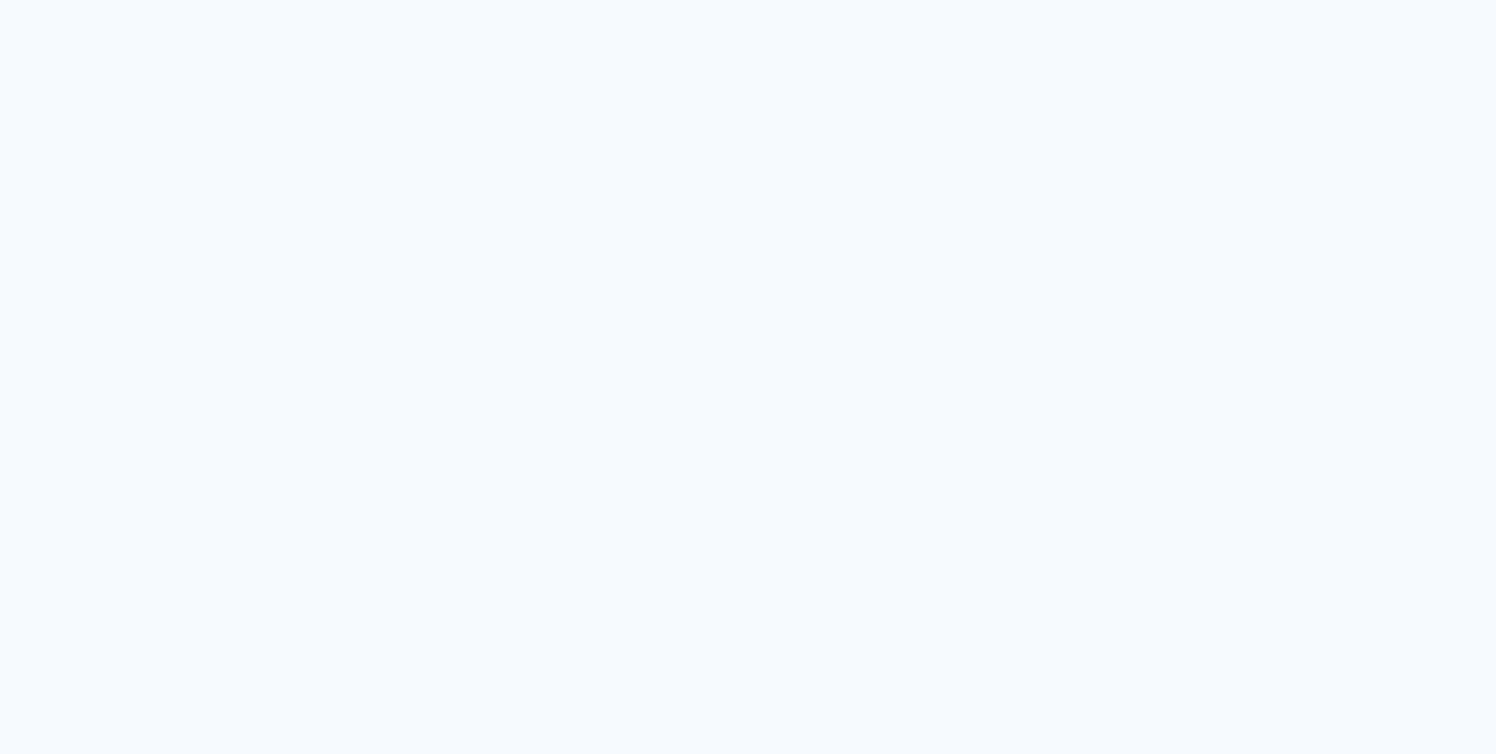 scroll, scrollTop: 0, scrollLeft: 0, axis: both 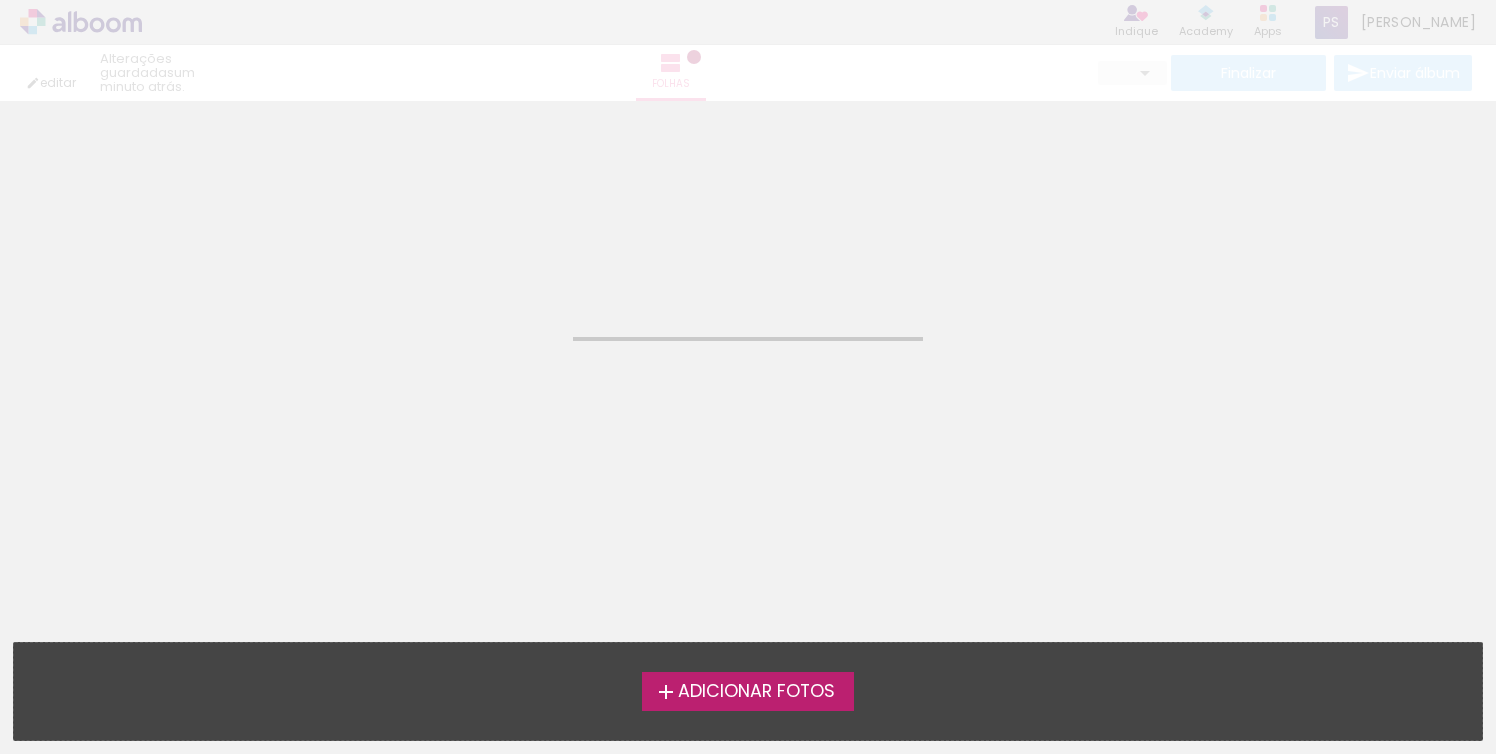 click on "Adicionar Fotos" at bounding box center (756, 692) 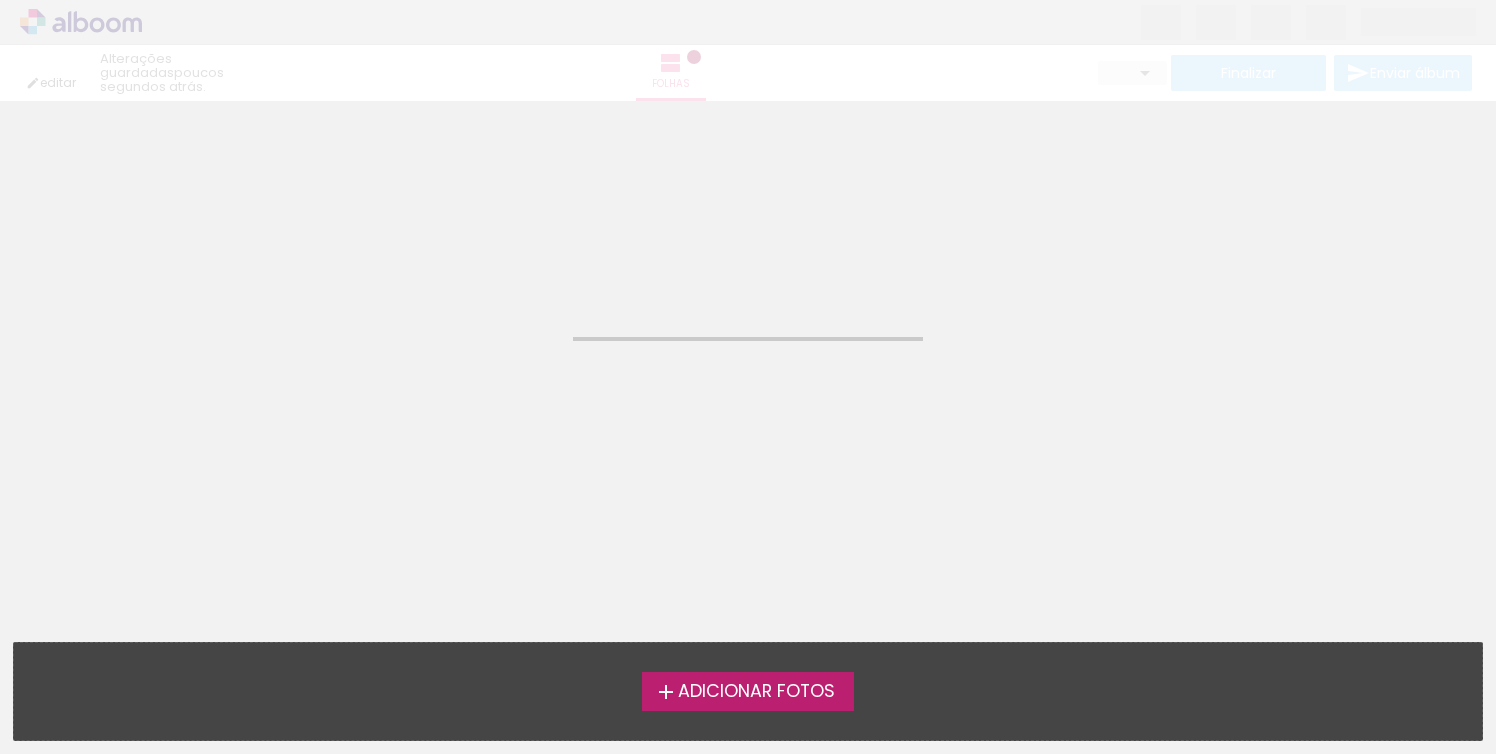 scroll, scrollTop: 0, scrollLeft: 0, axis: both 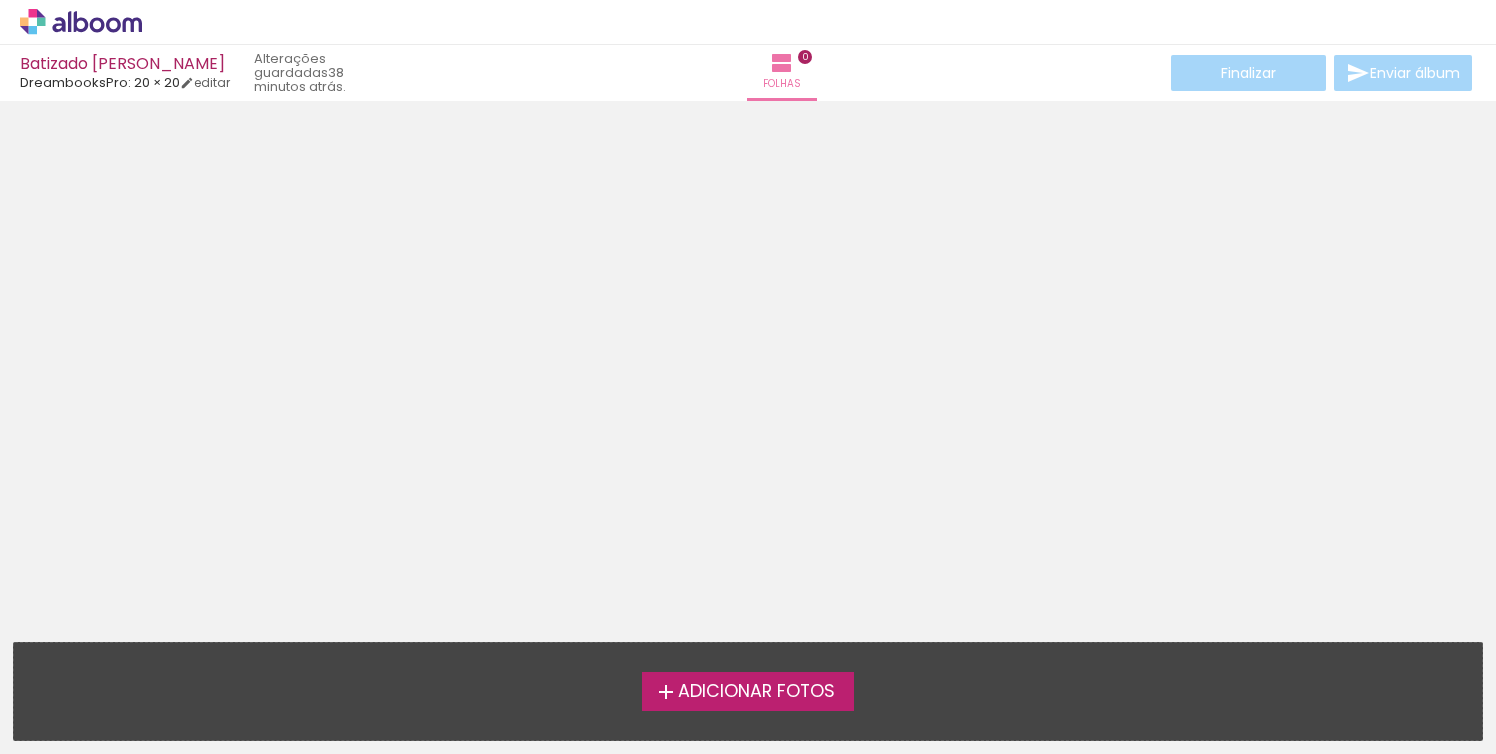 click on "Adicionar Fotos" at bounding box center (756, 692) 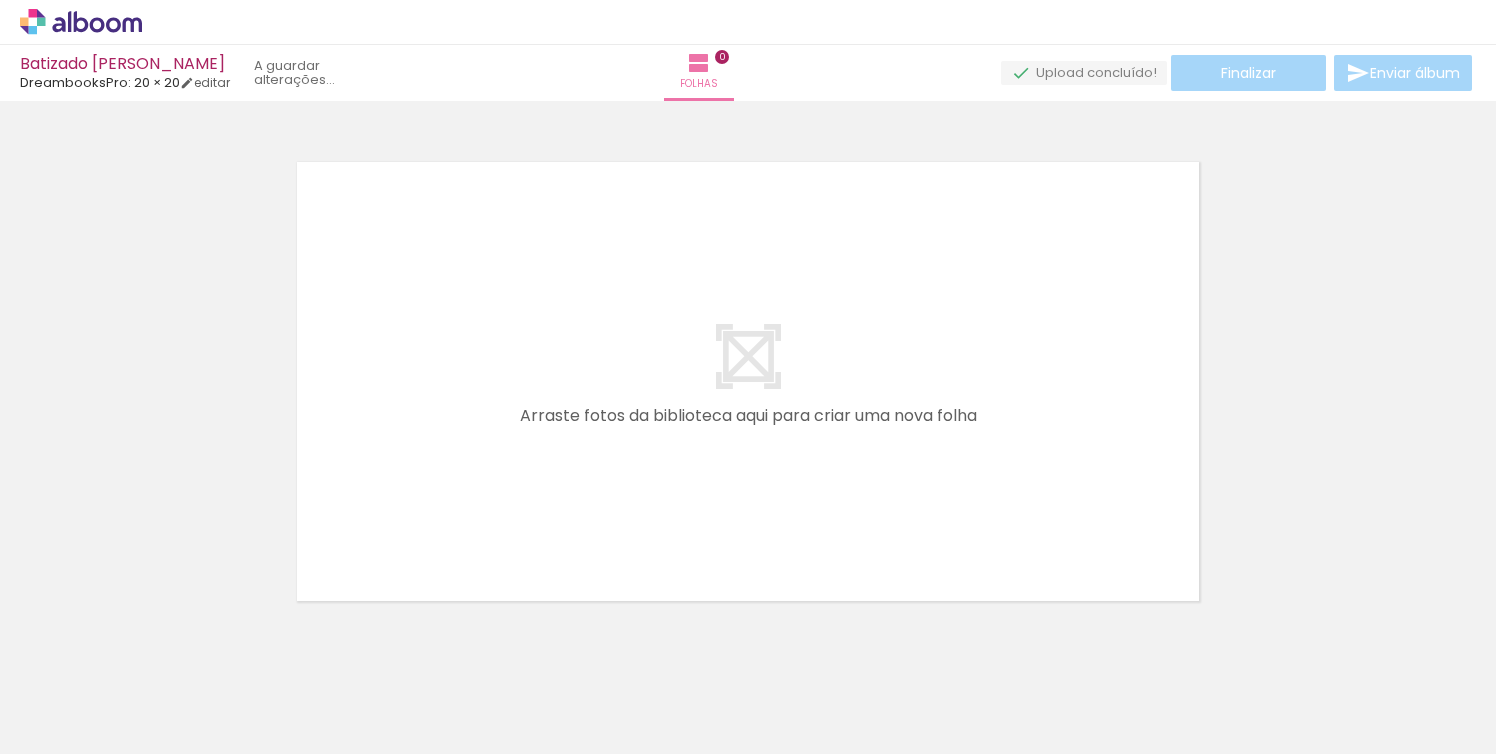scroll, scrollTop: 21, scrollLeft: 0, axis: vertical 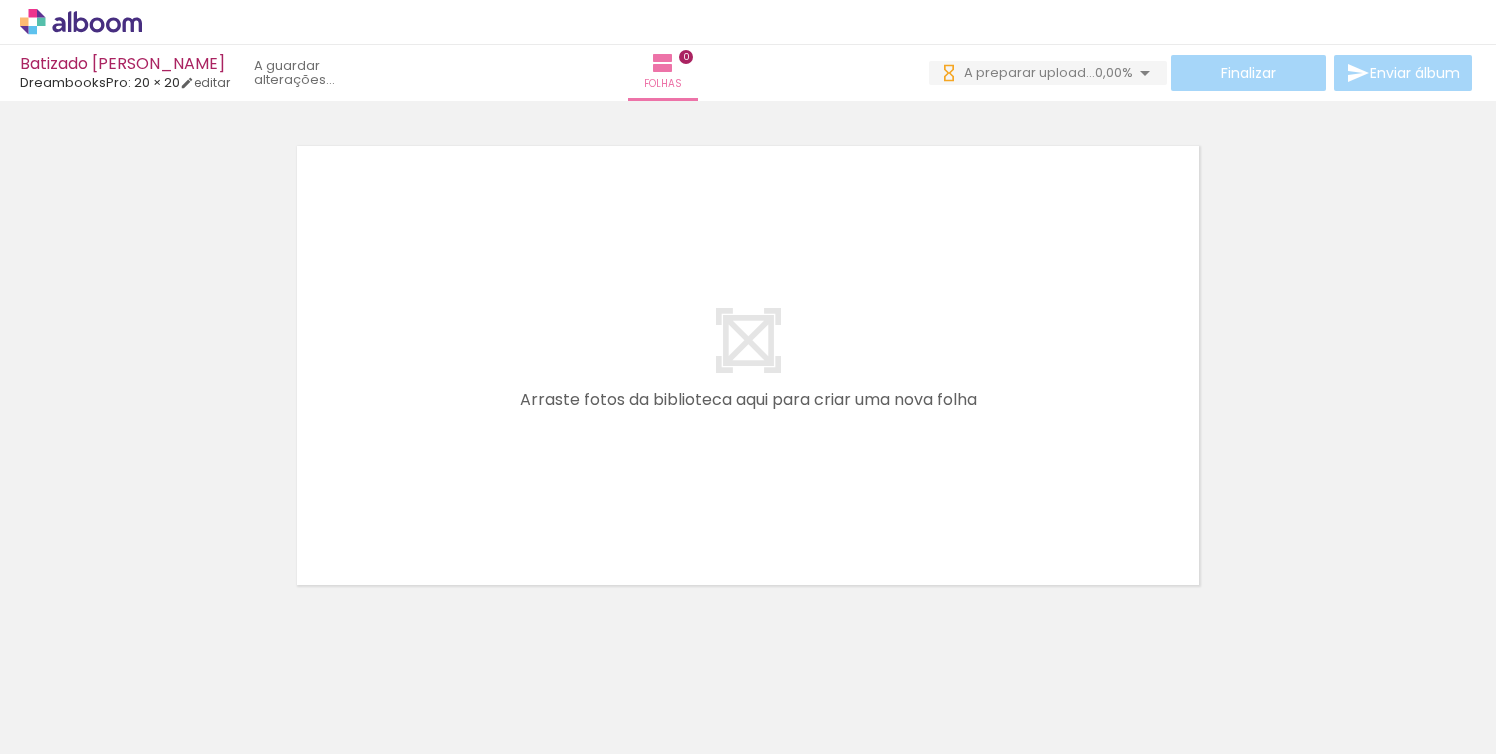 click on "Adicionar
Fotos" at bounding box center (71, 727) 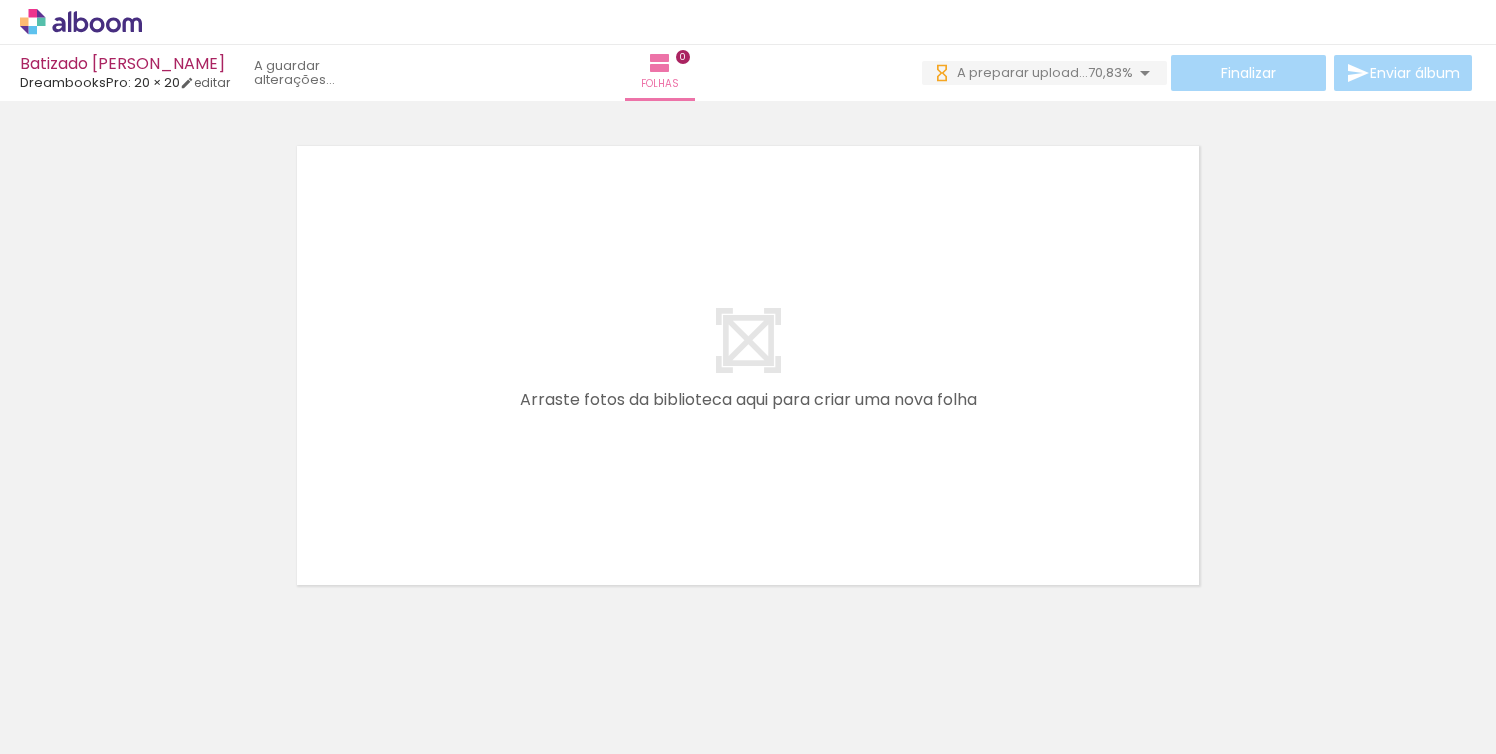 scroll, scrollTop: 0, scrollLeft: 0, axis: both 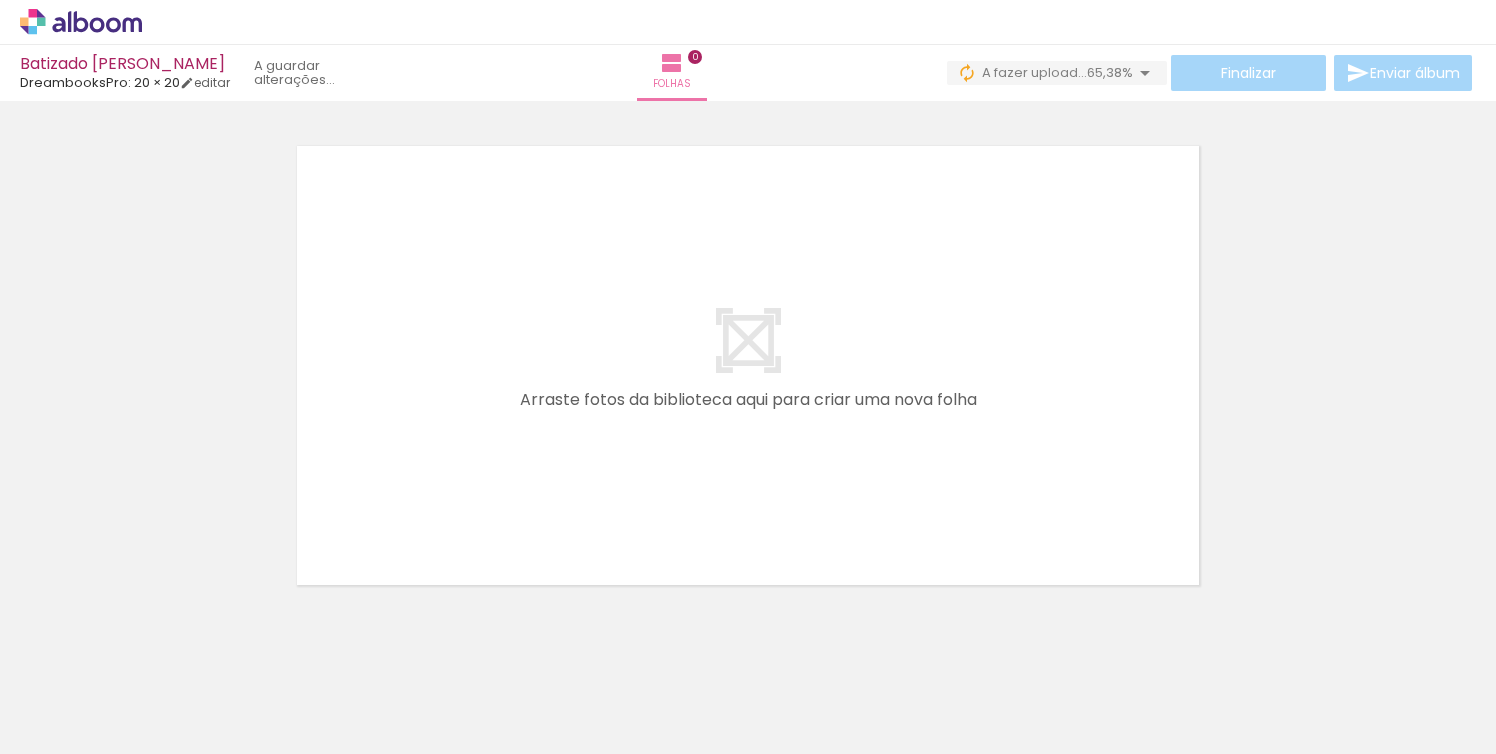 click on "Adicionar
Fotos" at bounding box center (71, 727) 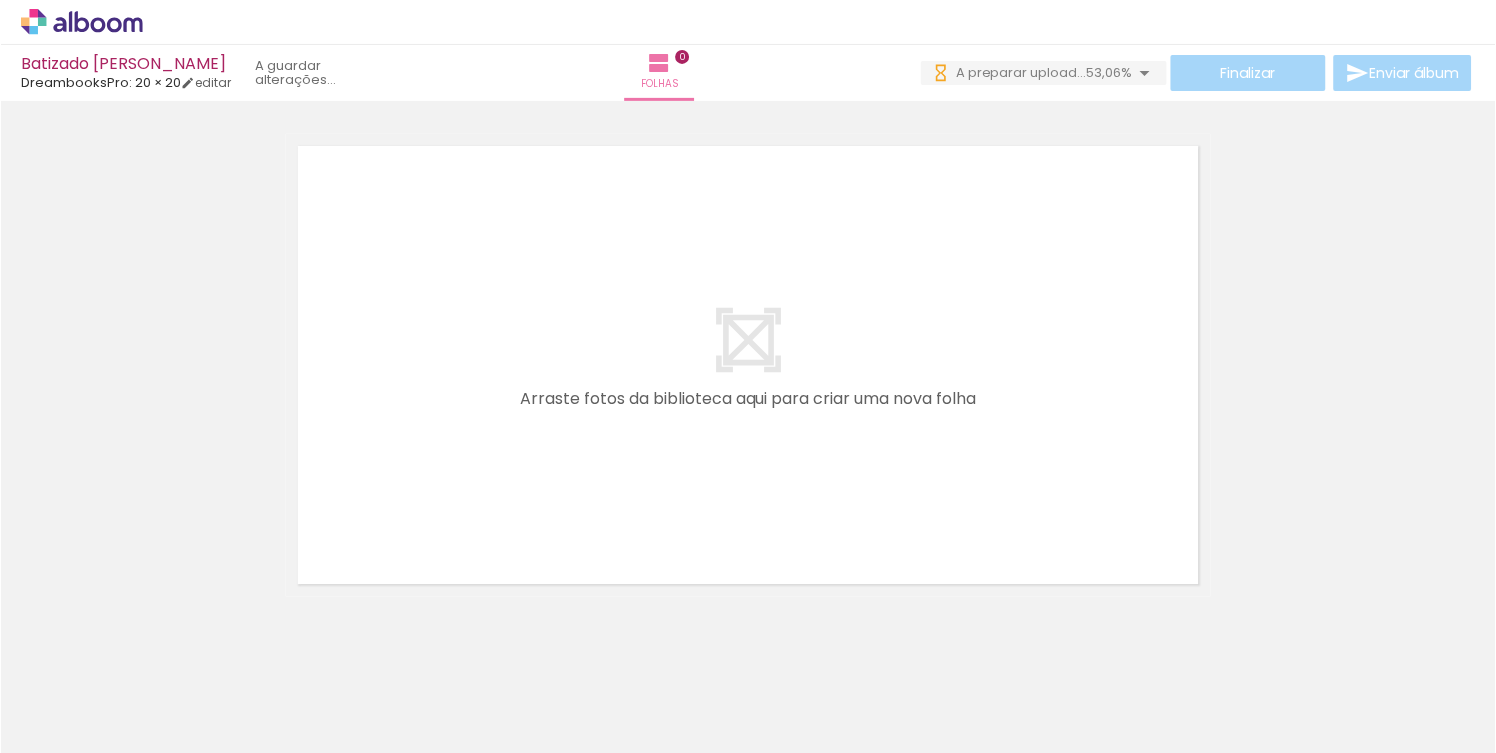 scroll, scrollTop: 0, scrollLeft: 0, axis: both 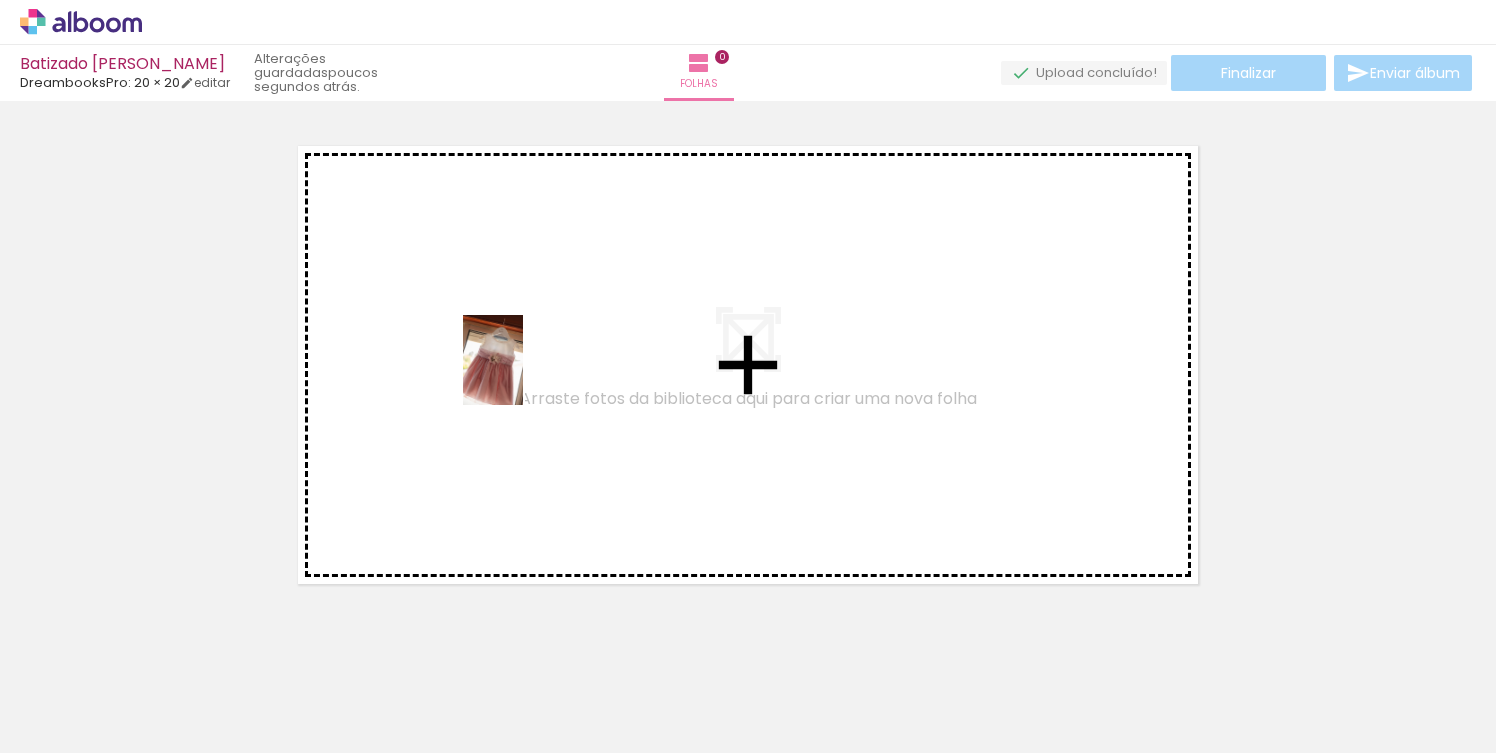 drag, startPoint x: 194, startPoint y: 693, endPoint x: 523, endPoint y: 375, distance: 457.5642 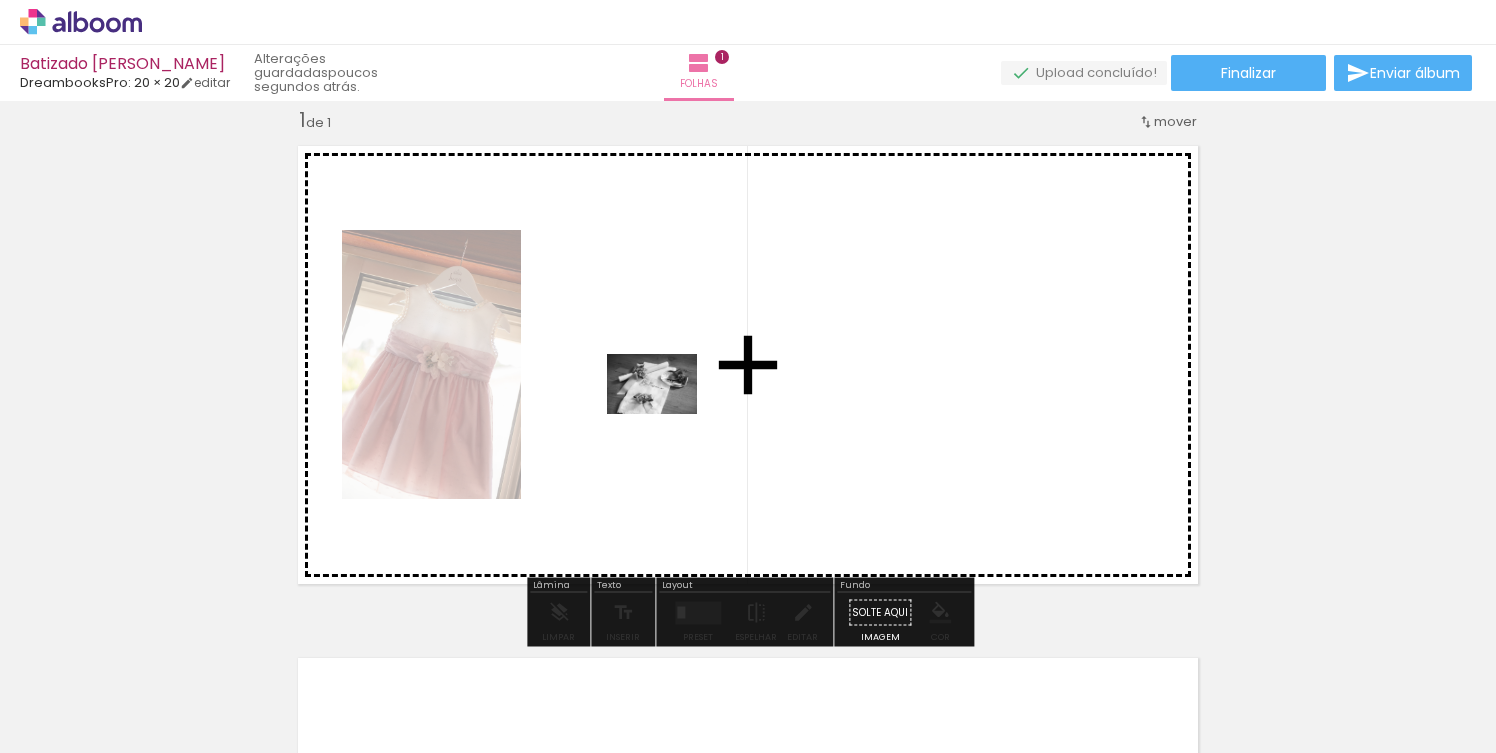 drag, startPoint x: 331, startPoint y: 709, endPoint x: 667, endPoint y: 414, distance: 447.12527 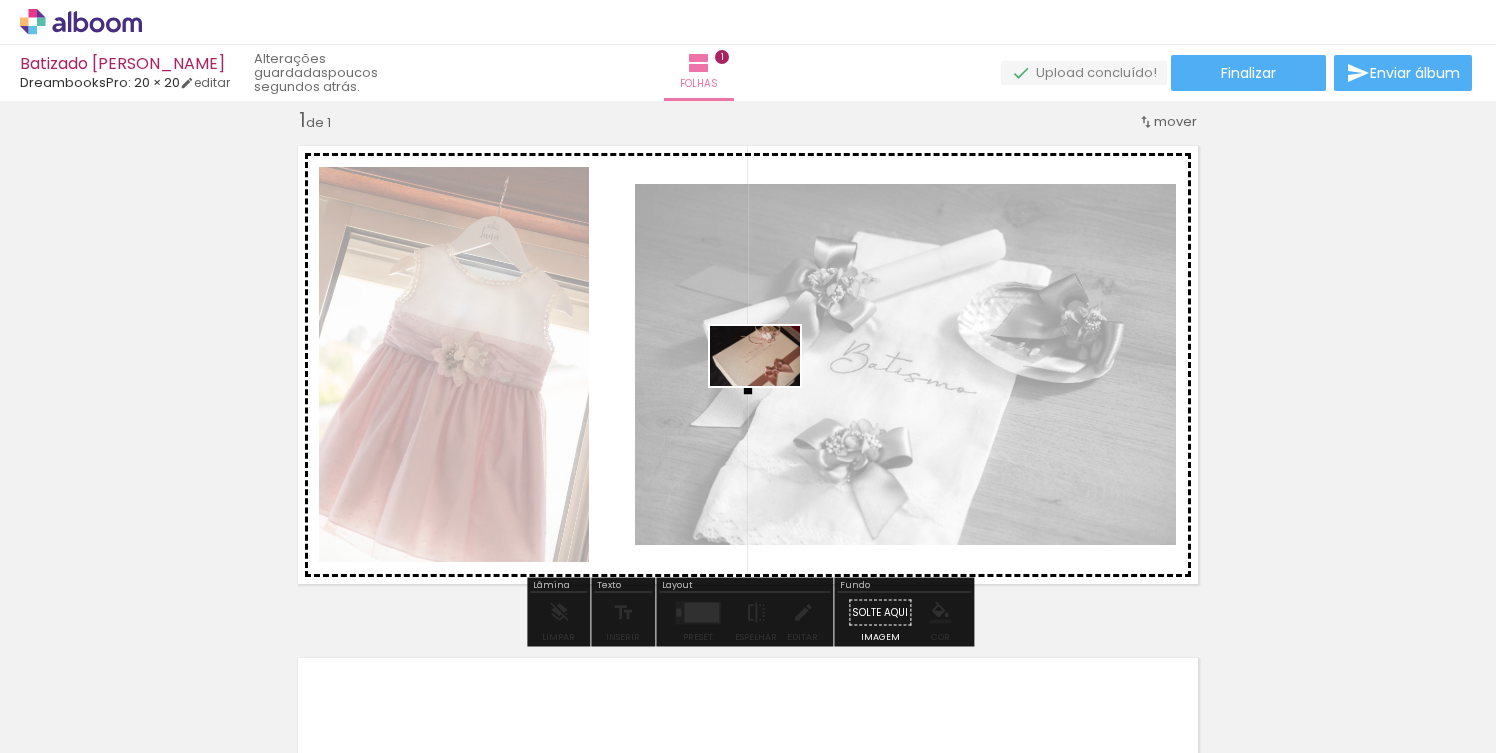 drag, startPoint x: 424, startPoint y: 698, endPoint x: 770, endPoint y: 386, distance: 465.89697 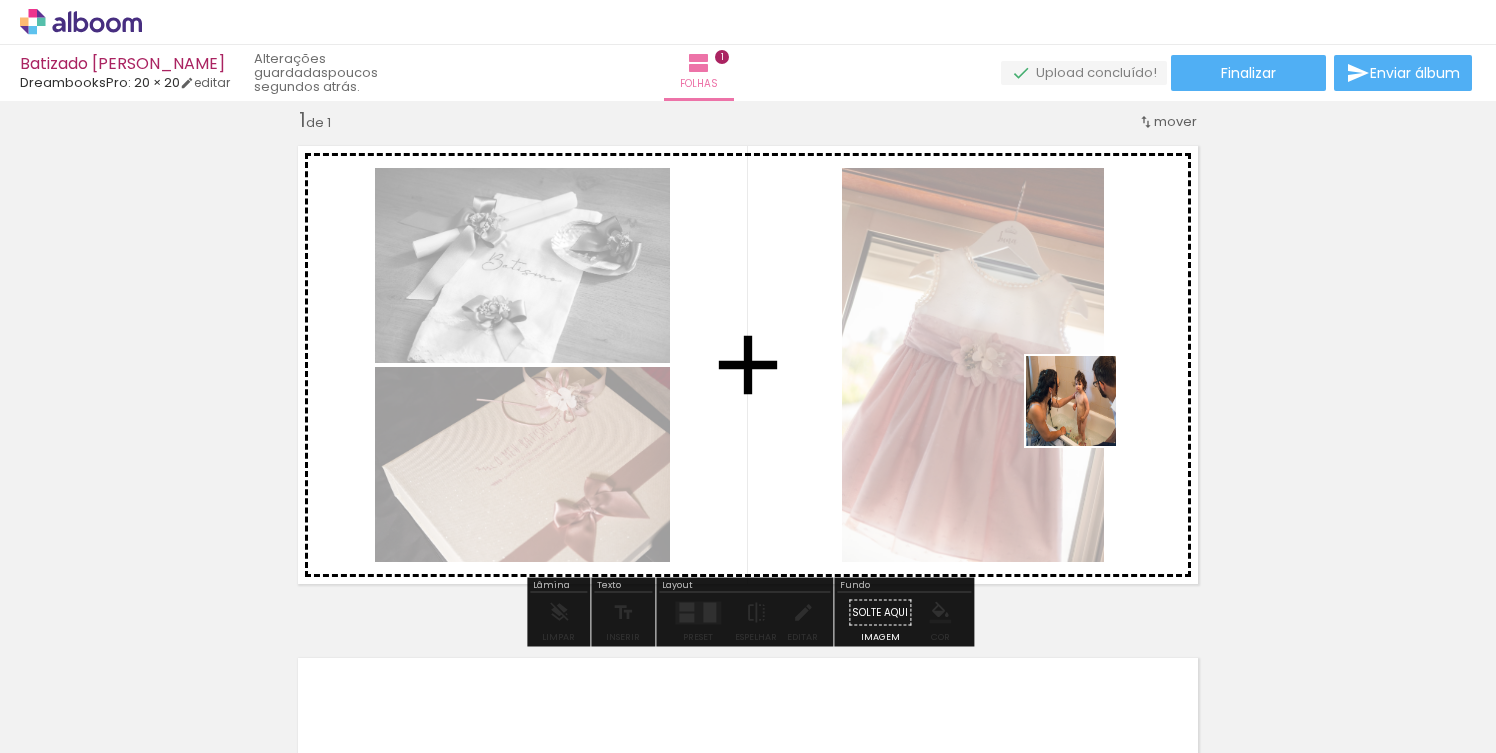 drag, startPoint x: 549, startPoint y: 712, endPoint x: 1086, endPoint y: 416, distance: 613.17615 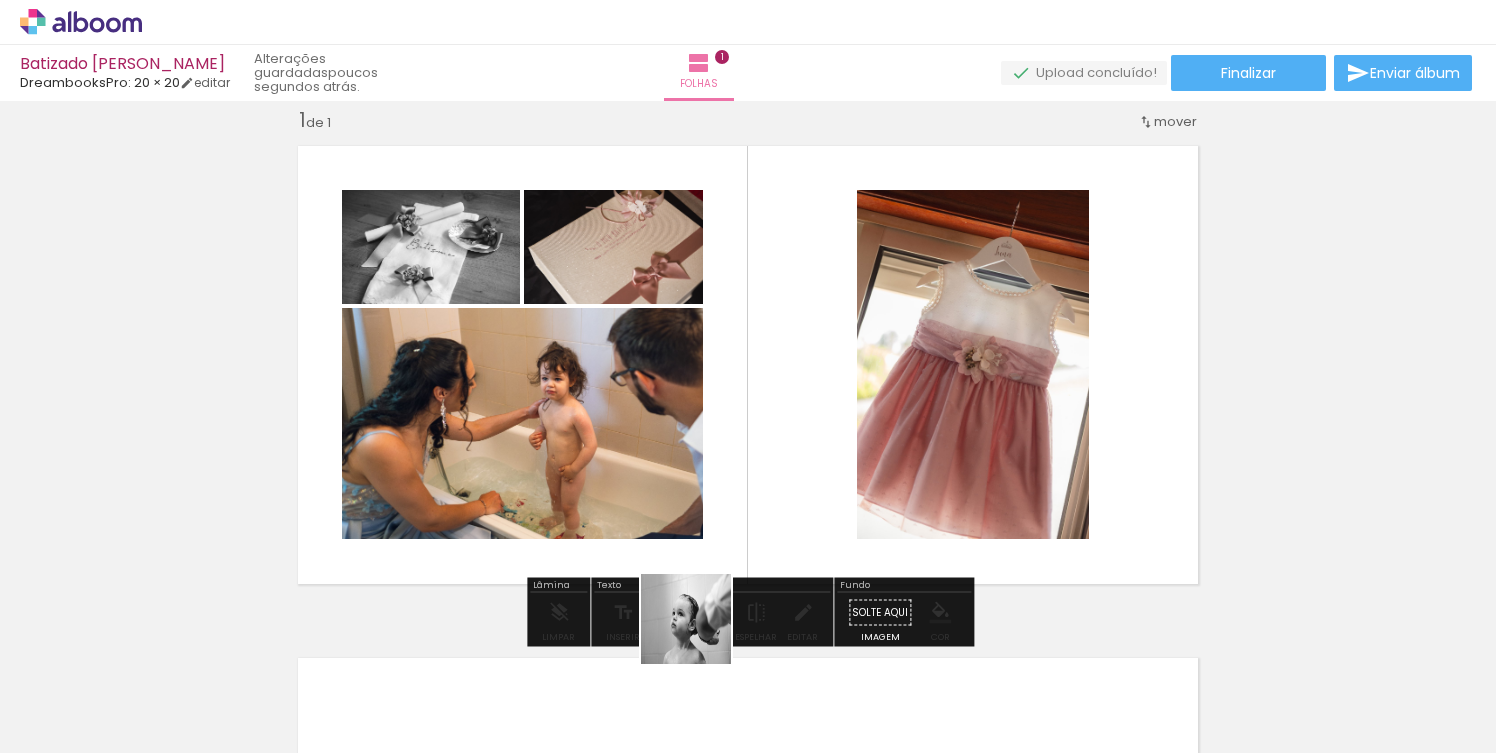 drag, startPoint x: 659, startPoint y: 686, endPoint x: 951, endPoint y: 395, distance: 412.24387 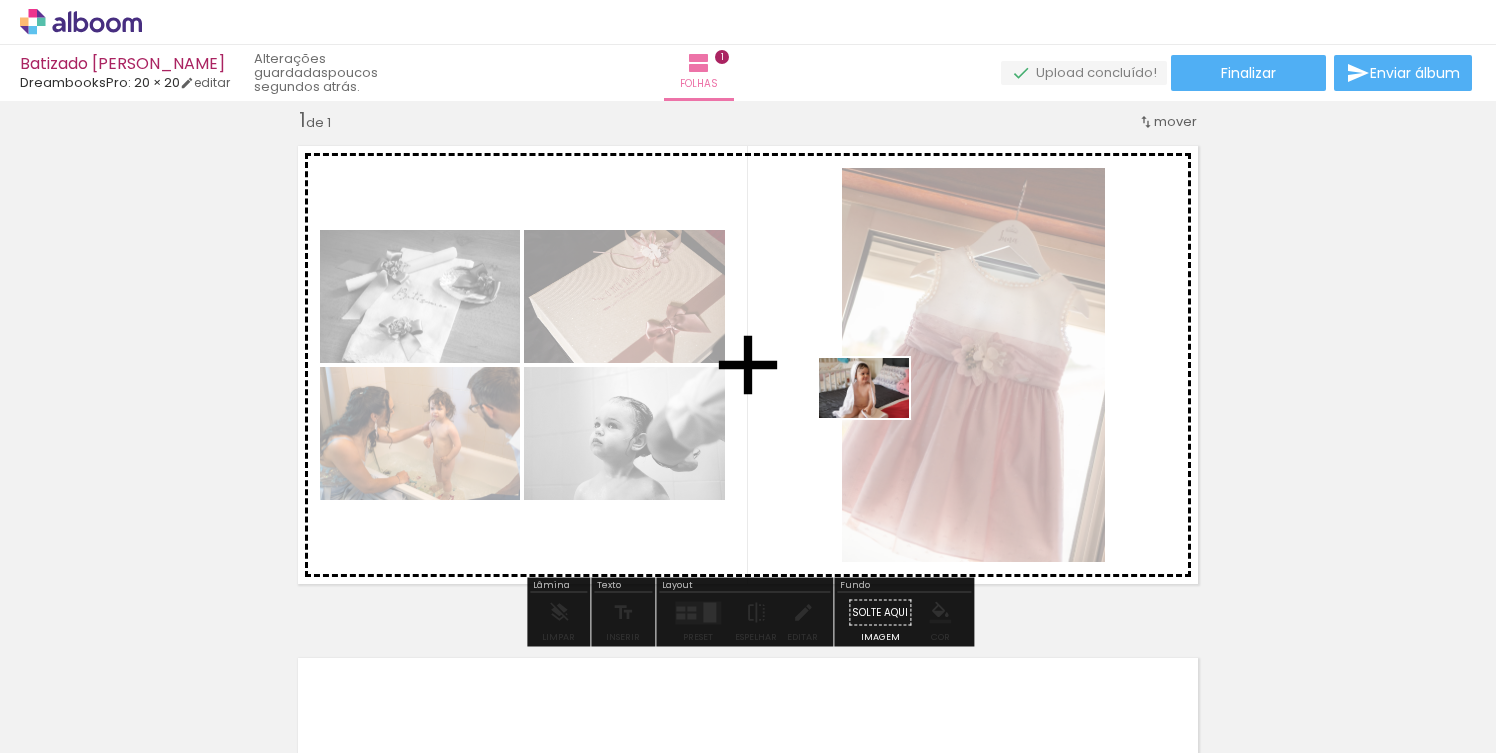 drag, startPoint x: 761, startPoint y: 697, endPoint x: 879, endPoint y: 418, distance: 302.9274 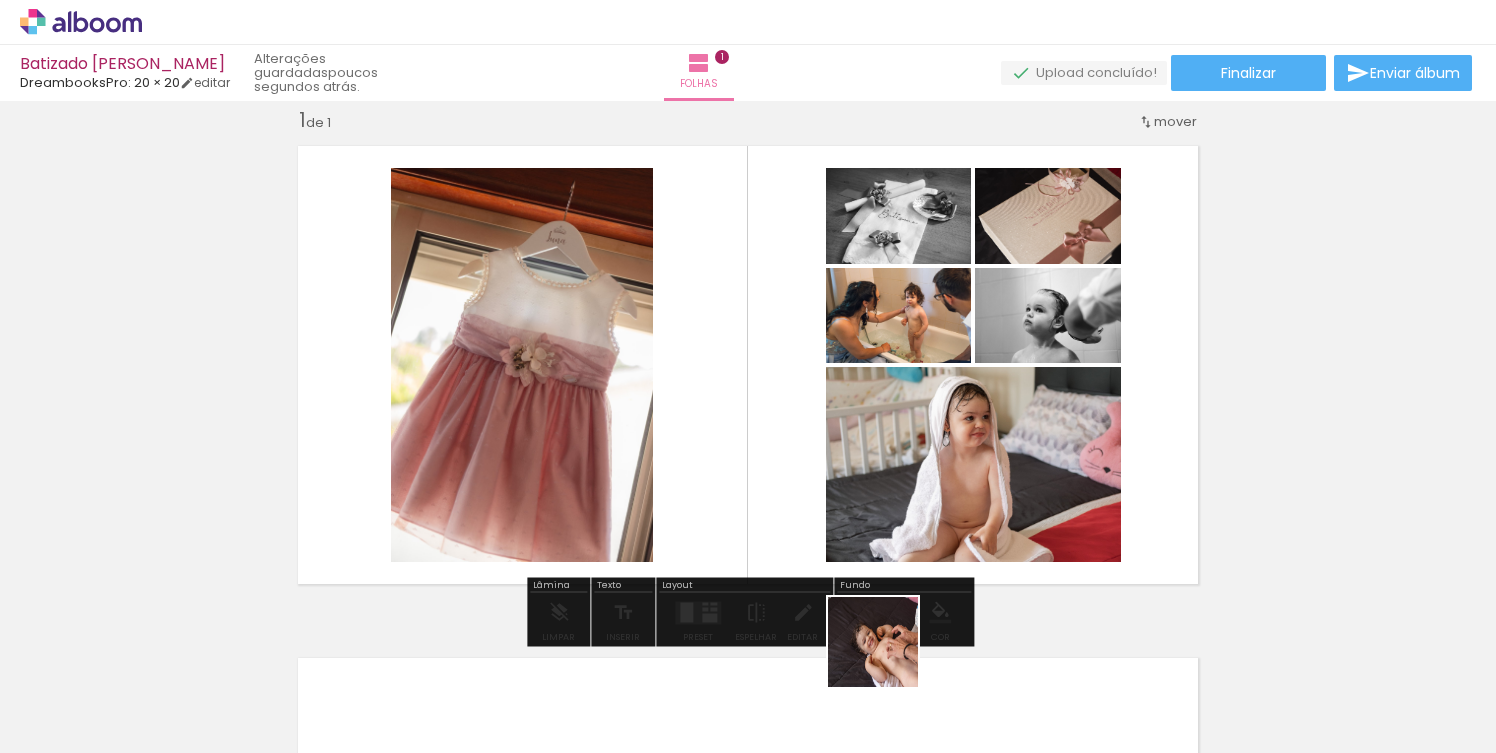 drag, startPoint x: 885, startPoint y: 692, endPoint x: 942, endPoint y: 472, distance: 227.26416 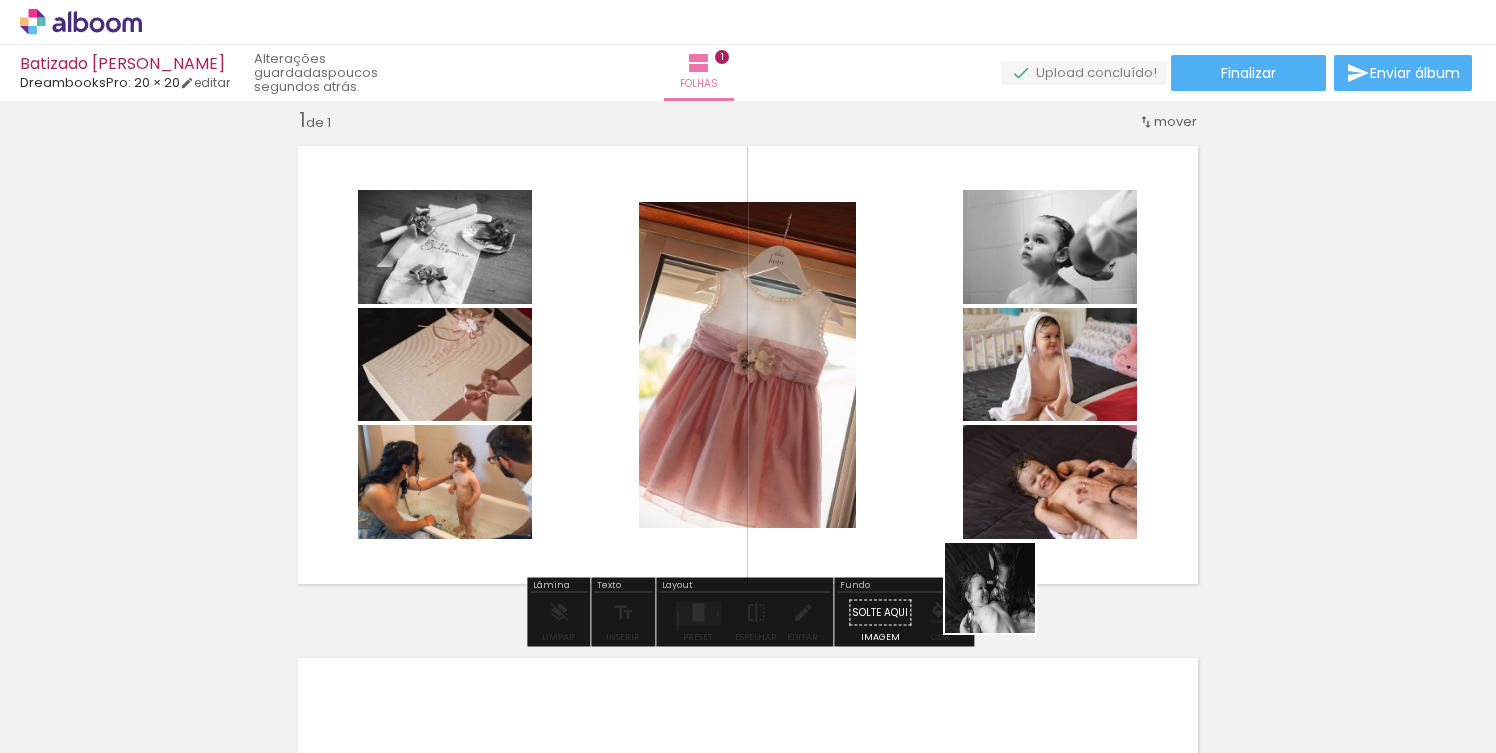 drag, startPoint x: 995, startPoint y: 687, endPoint x: 1022, endPoint y: 513, distance: 176.08237 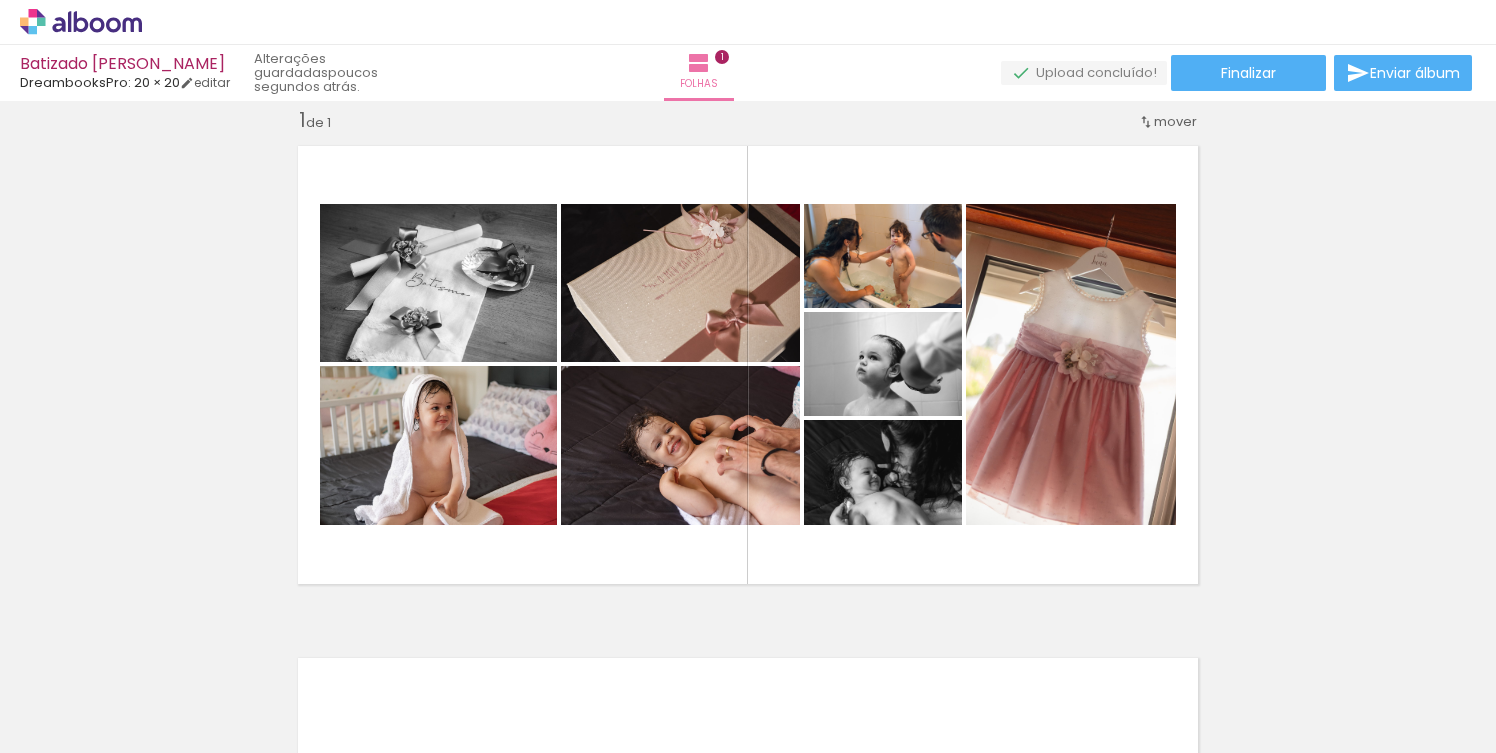 scroll, scrollTop: 0, scrollLeft: 308, axis: horizontal 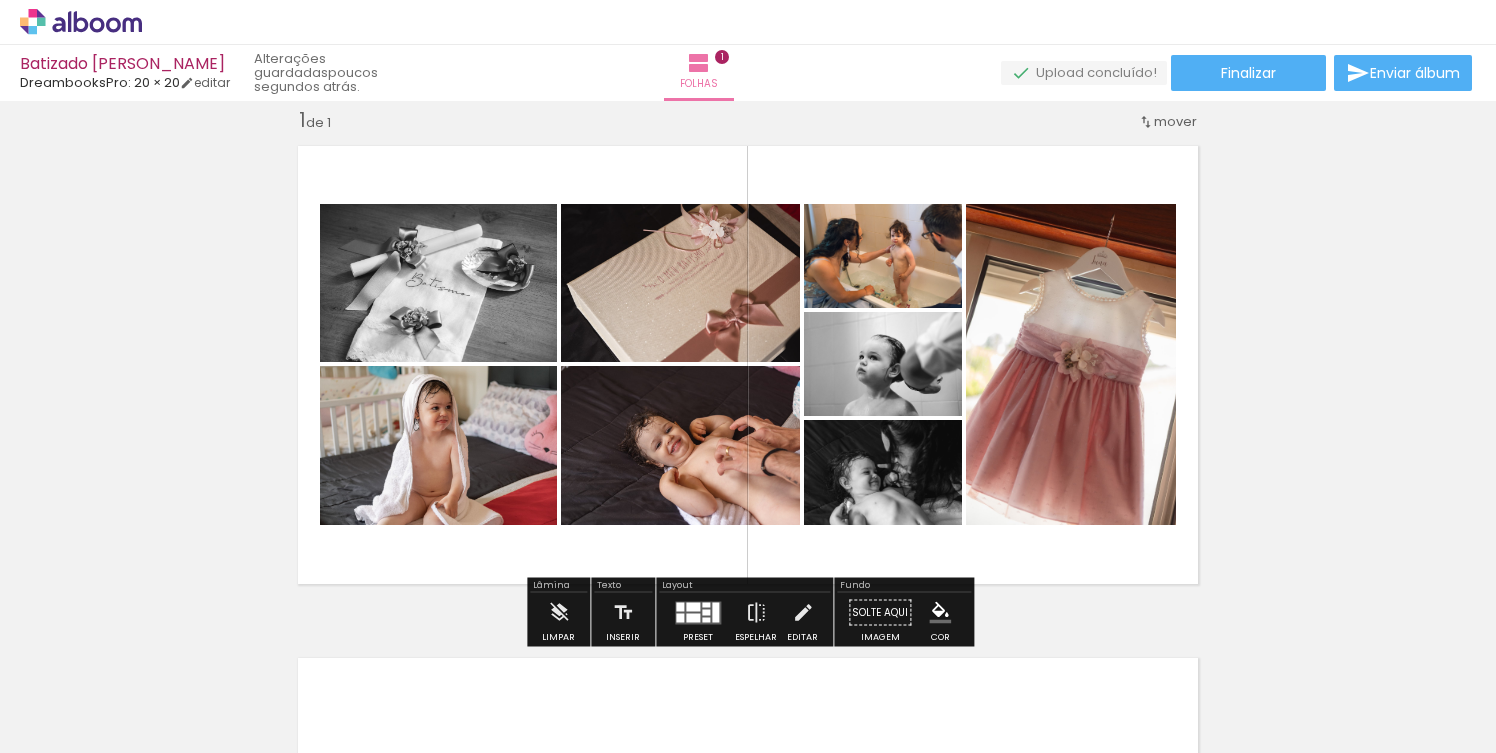 click at bounding box center (698, 612) 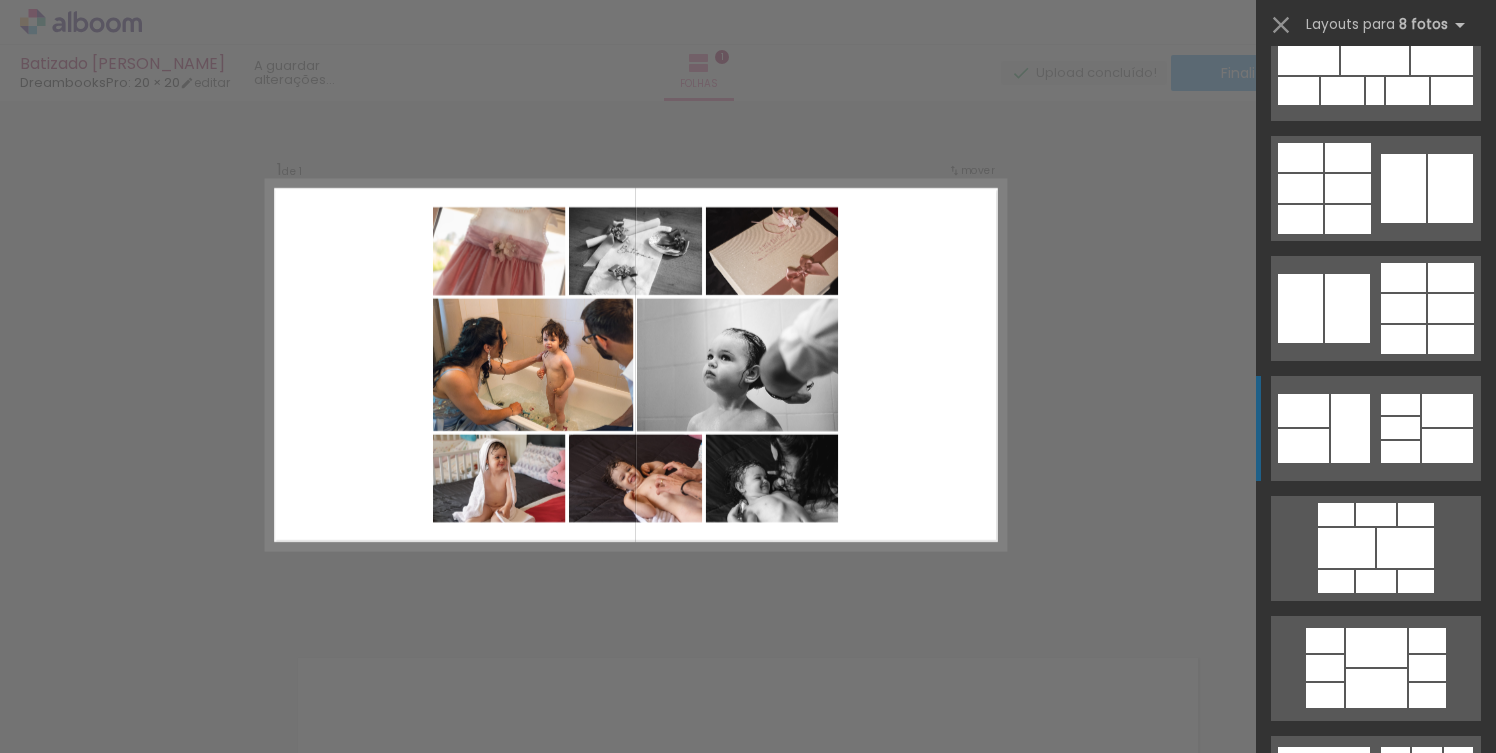 scroll, scrollTop: 425, scrollLeft: 0, axis: vertical 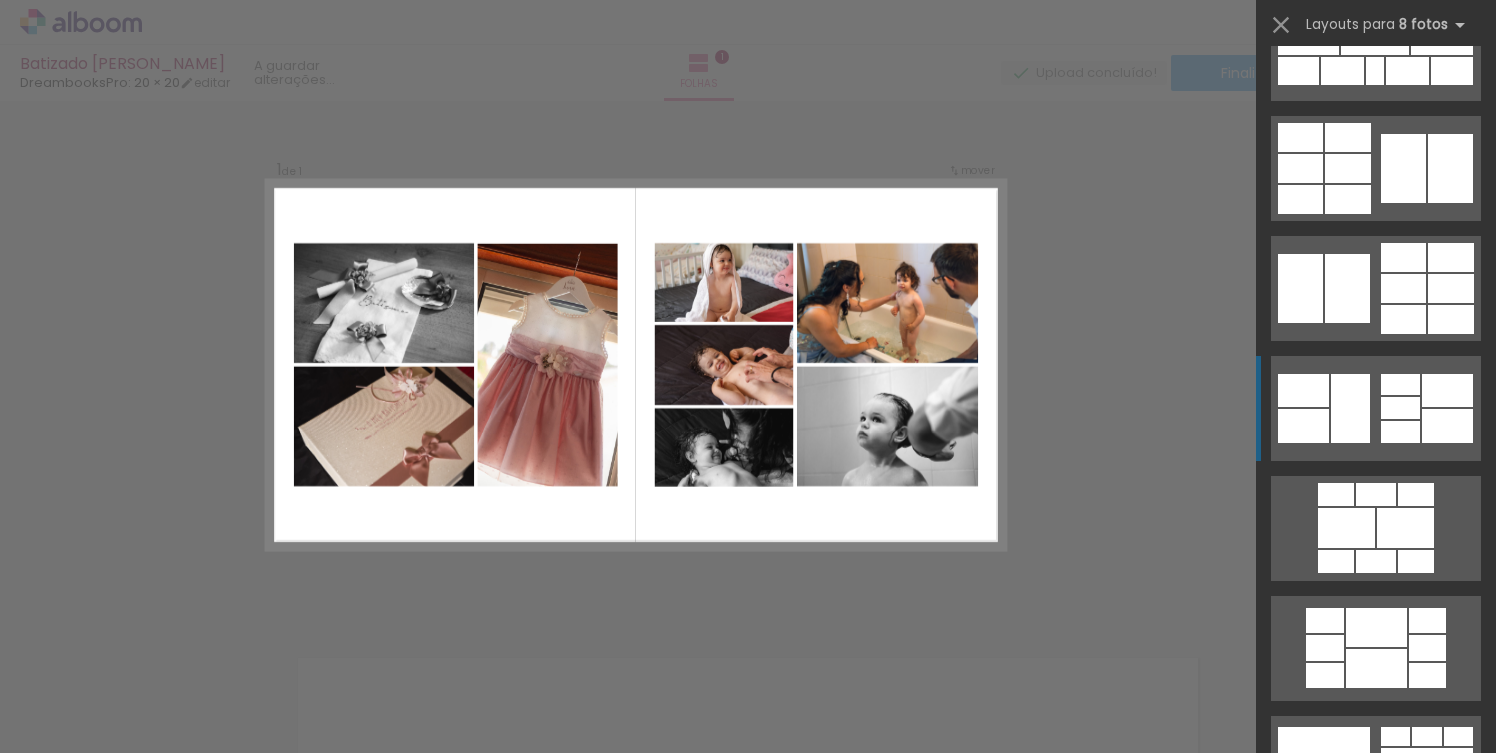click at bounding box center (1304, -331) 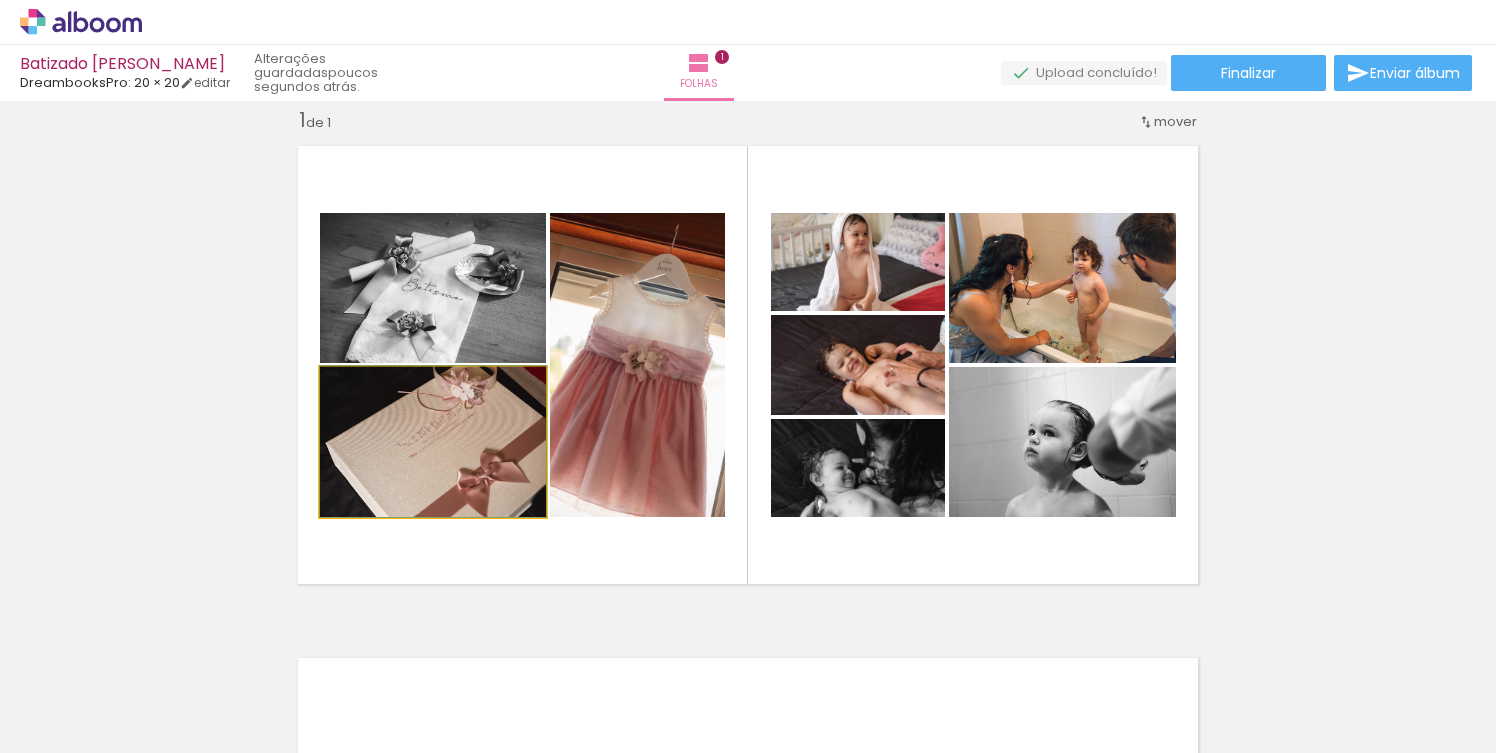 click 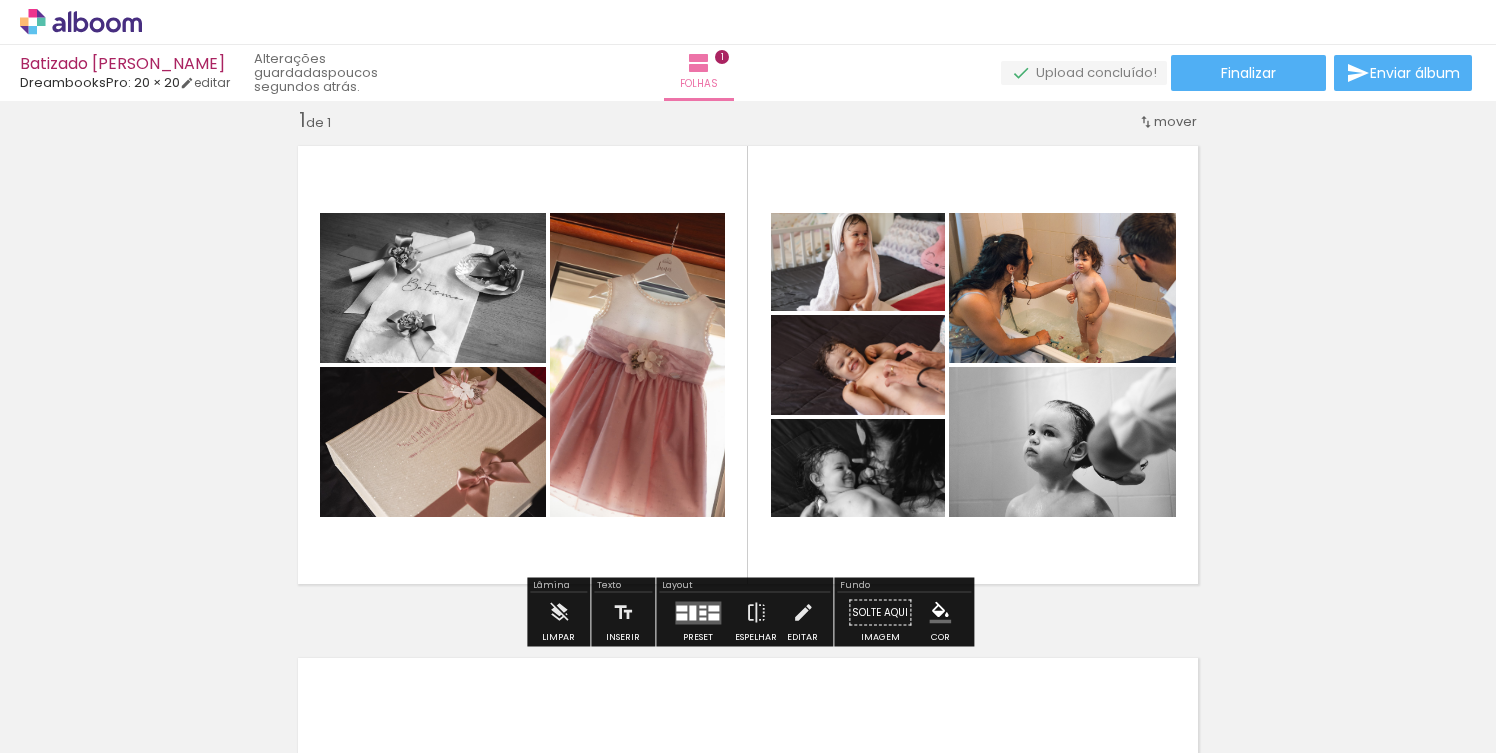 click at bounding box center (748, 365) 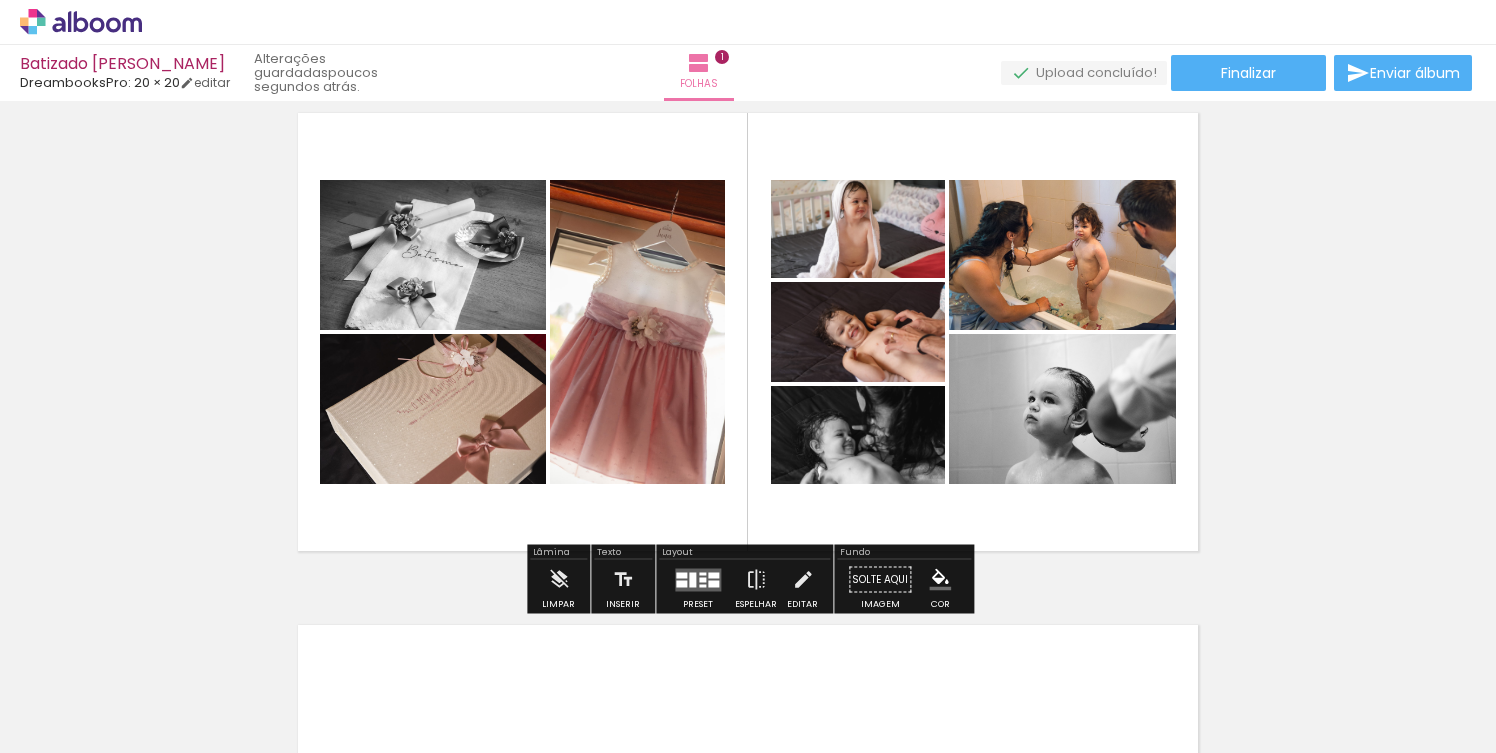 scroll, scrollTop: 47, scrollLeft: 0, axis: vertical 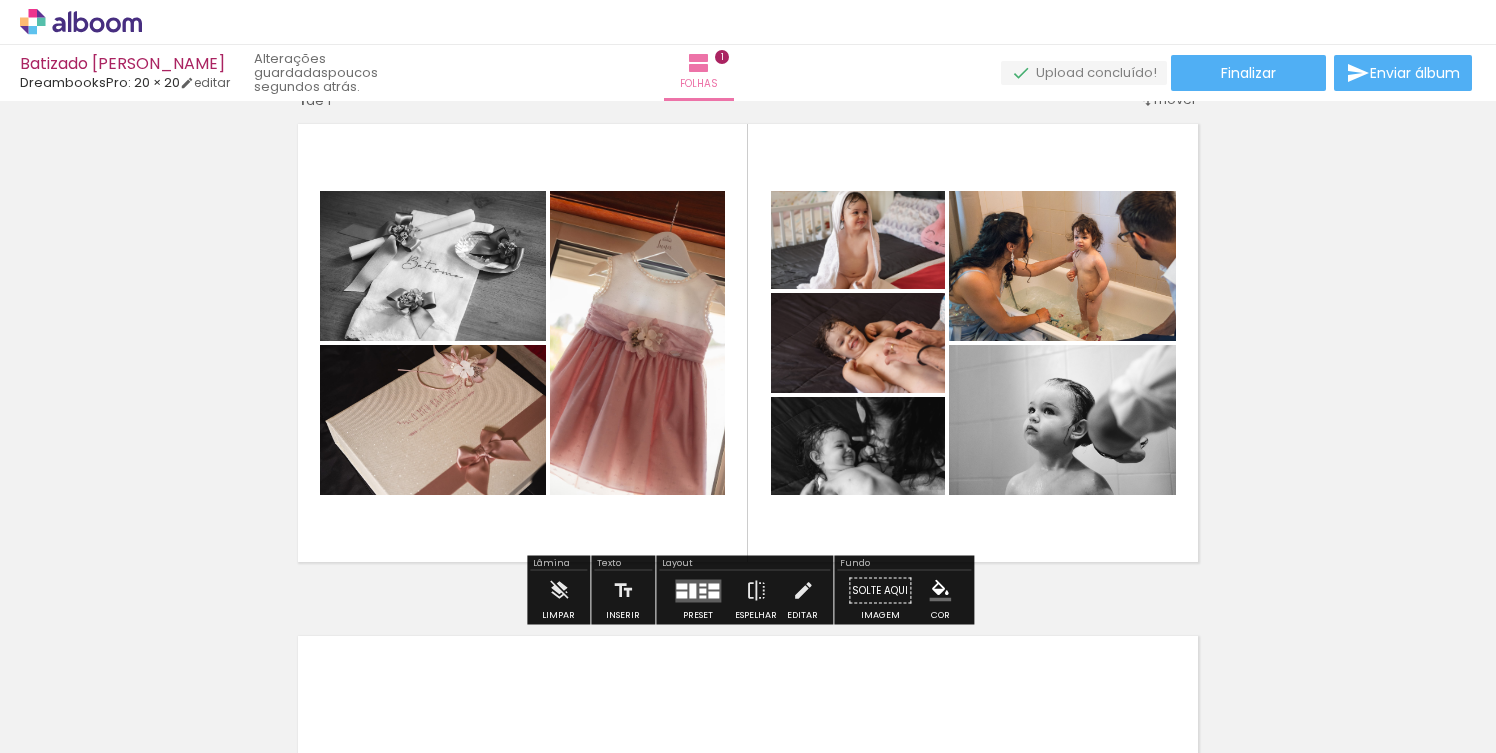 click at bounding box center [692, 590] 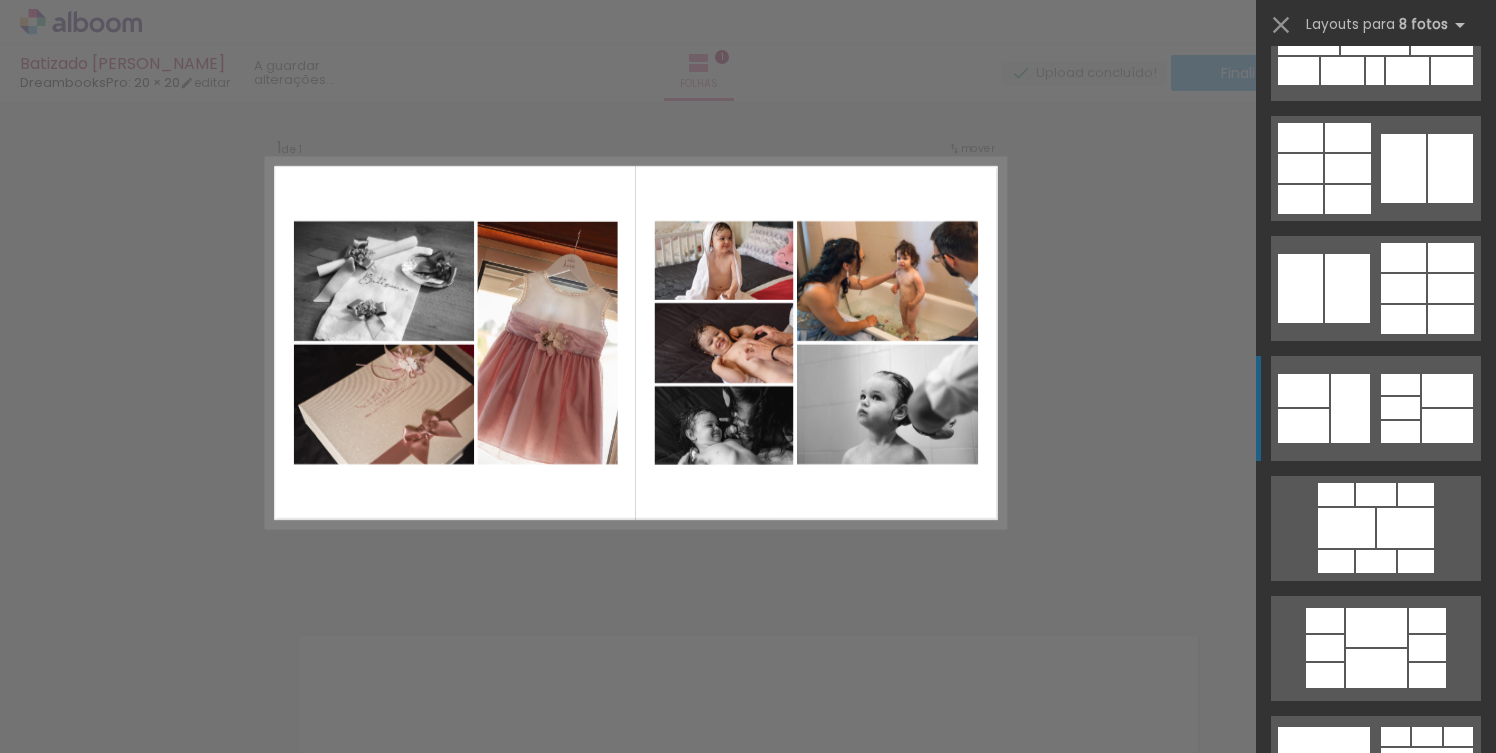 scroll, scrollTop: 720, scrollLeft: 0, axis: vertical 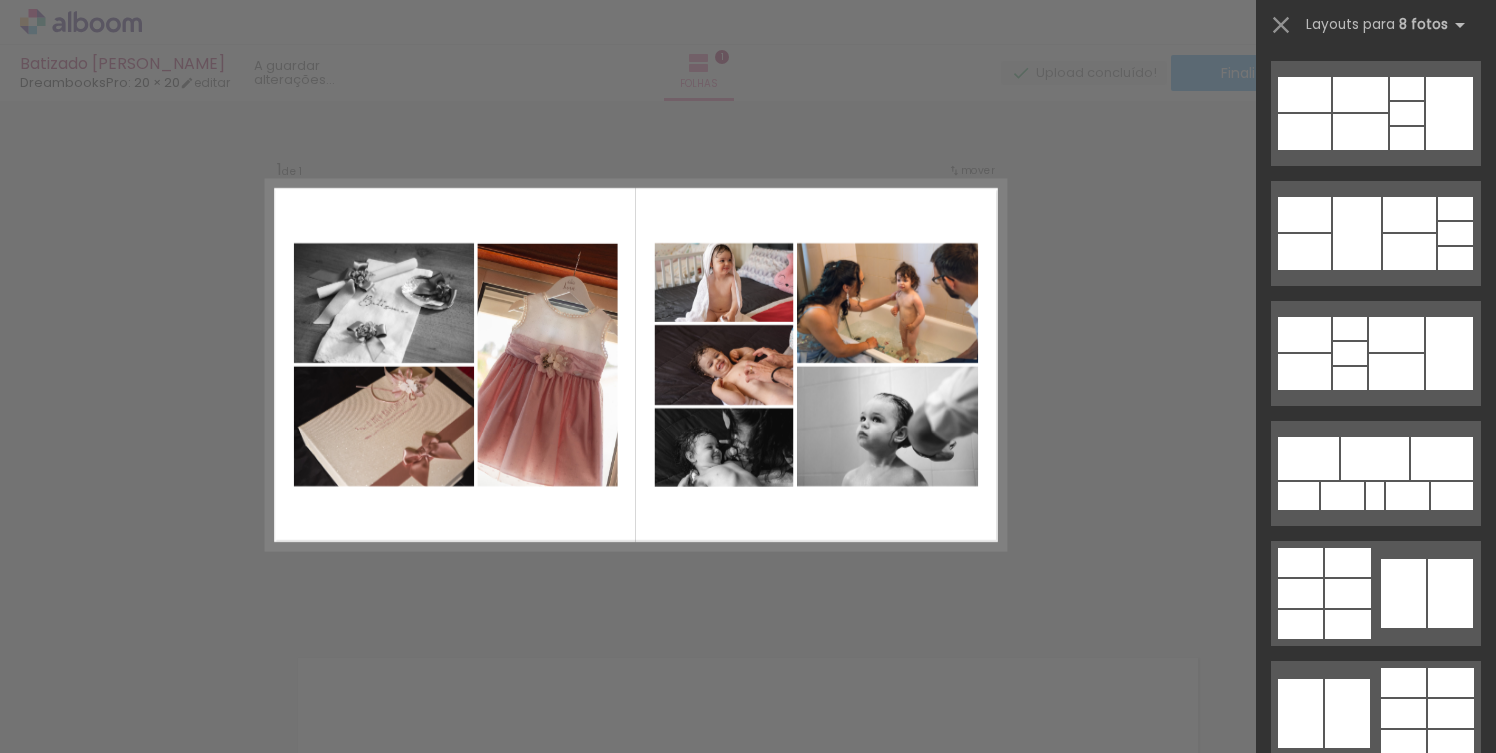 click on "Confirmar Cancelar" at bounding box center (748, 612) 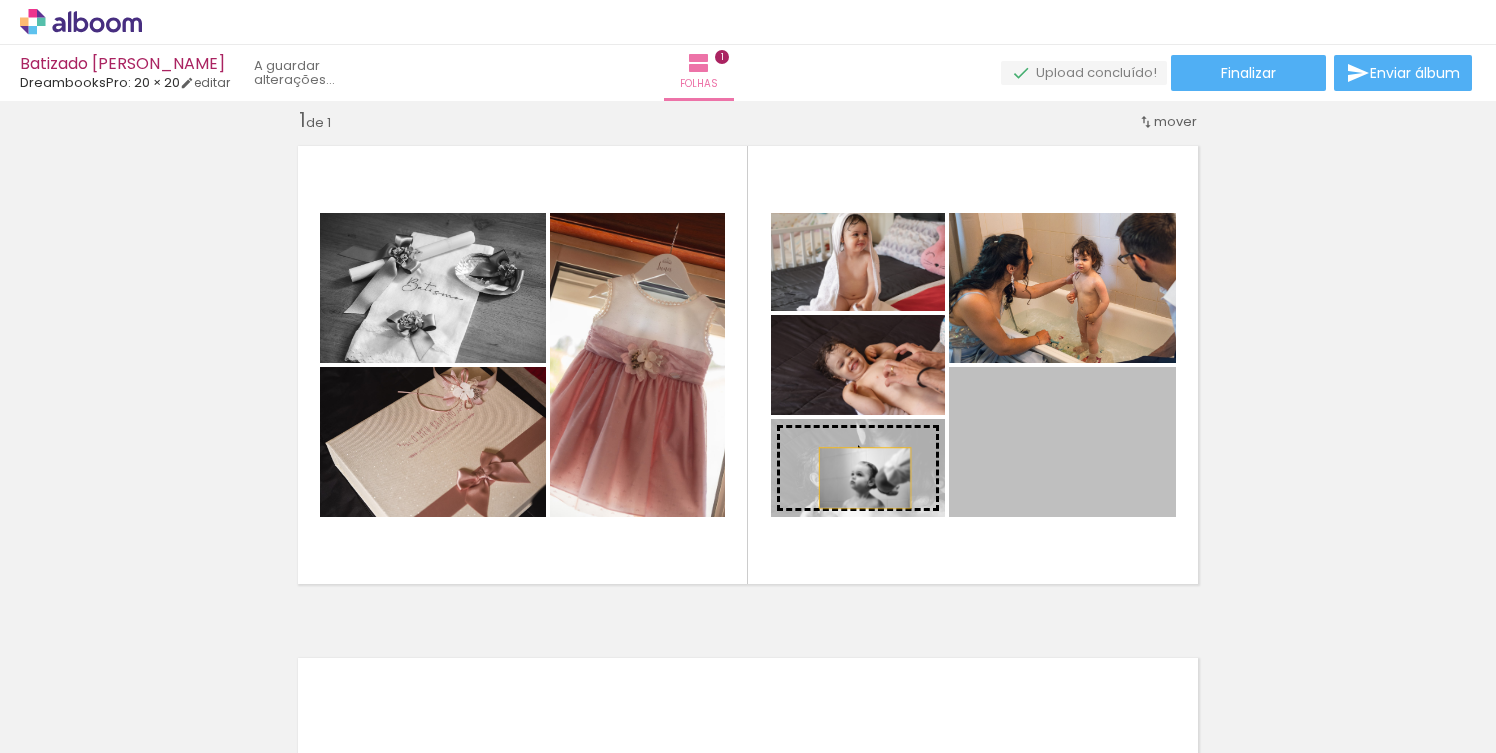 drag, startPoint x: 1051, startPoint y: 459, endPoint x: 866, endPoint y: 478, distance: 185.97311 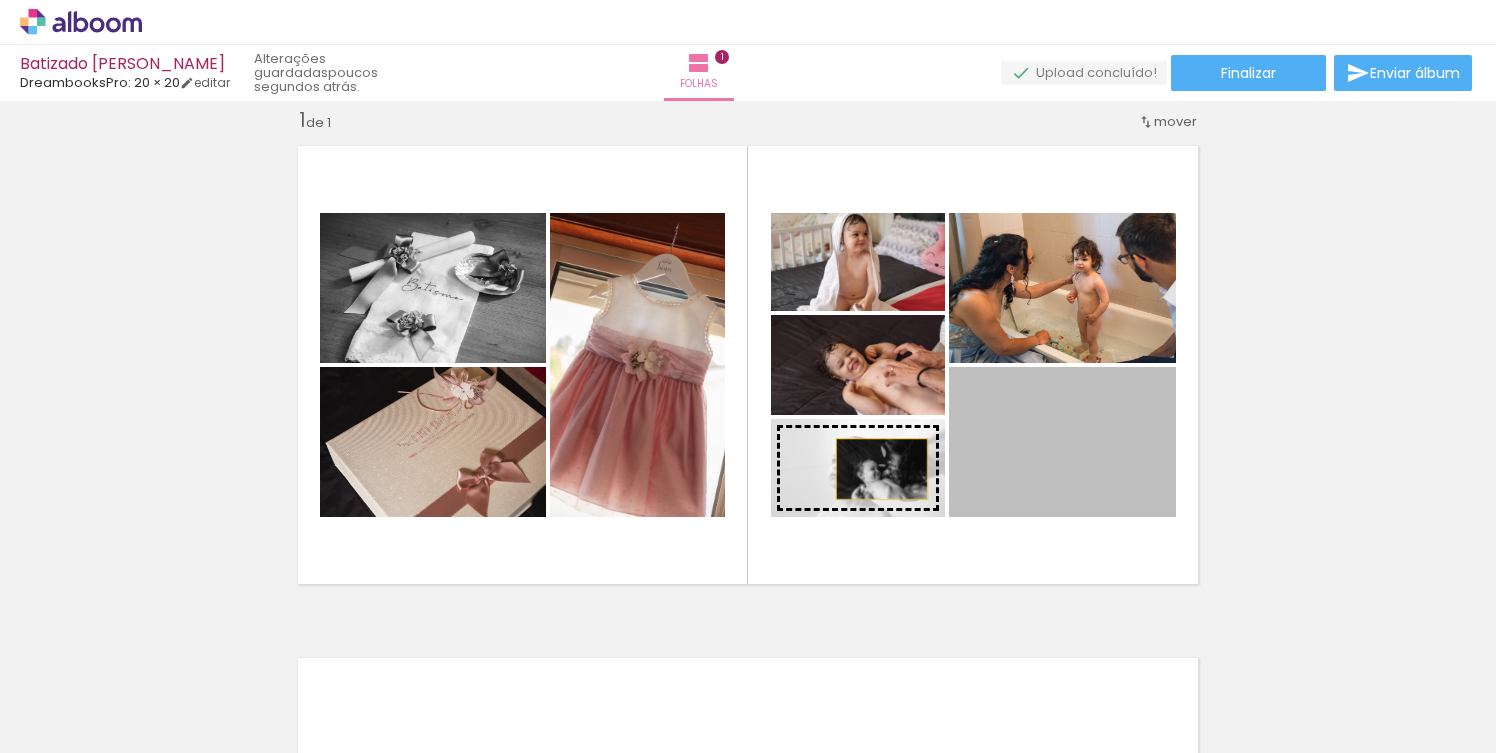 drag, startPoint x: 1020, startPoint y: 449, endPoint x: 882, endPoint y: 469, distance: 139.44174 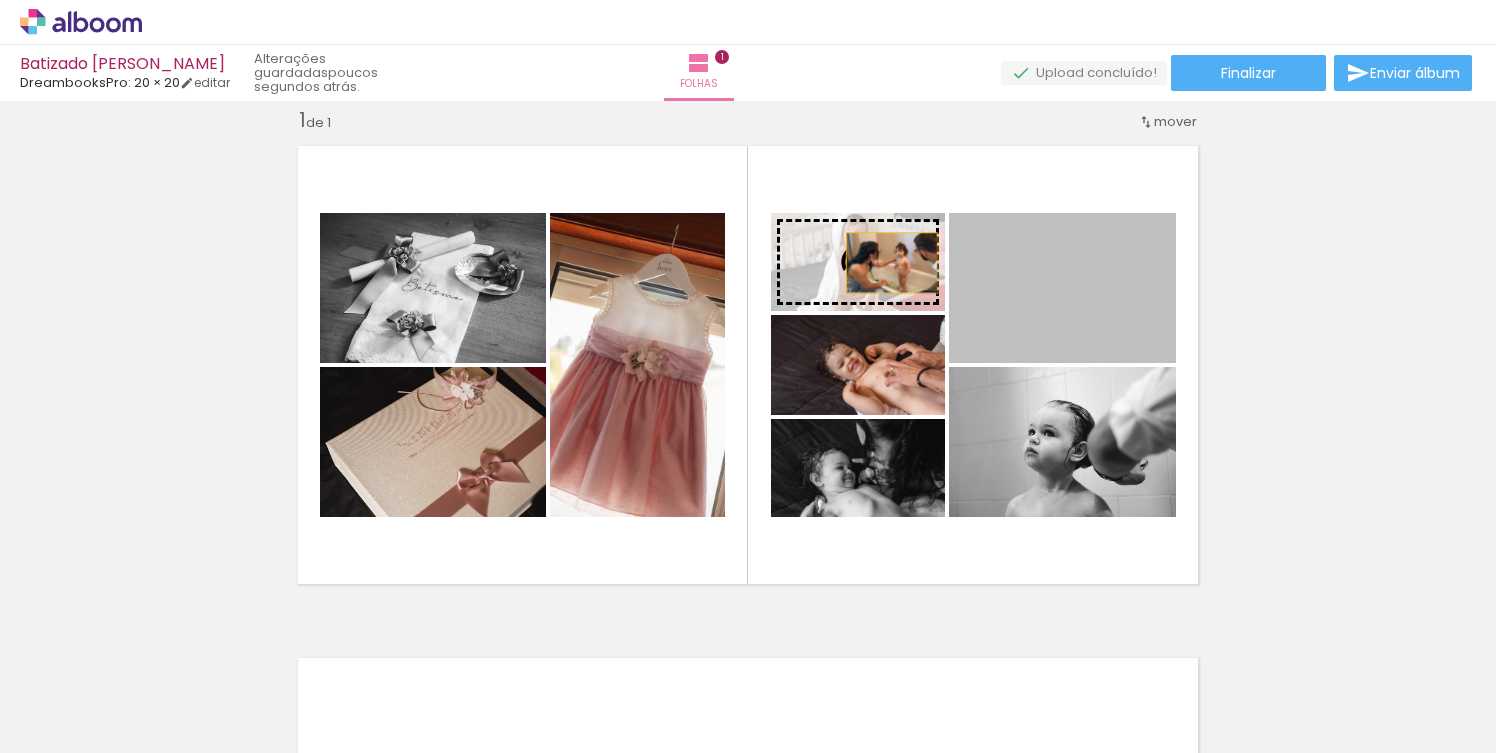 drag, startPoint x: 1071, startPoint y: 308, endPoint x: 892, endPoint y: 263, distance: 184.56976 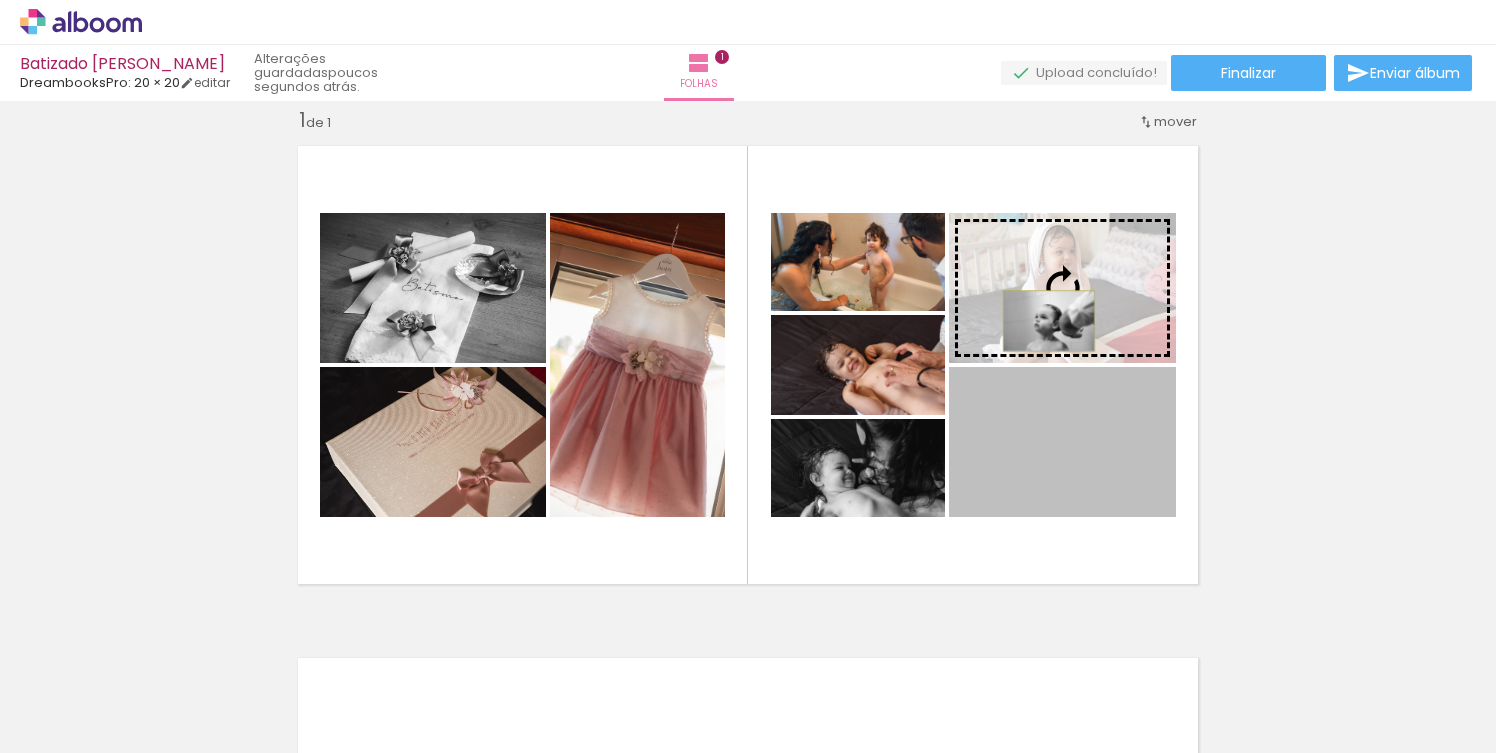 drag, startPoint x: 1043, startPoint y: 475, endPoint x: 1049, endPoint y: 321, distance: 154.11684 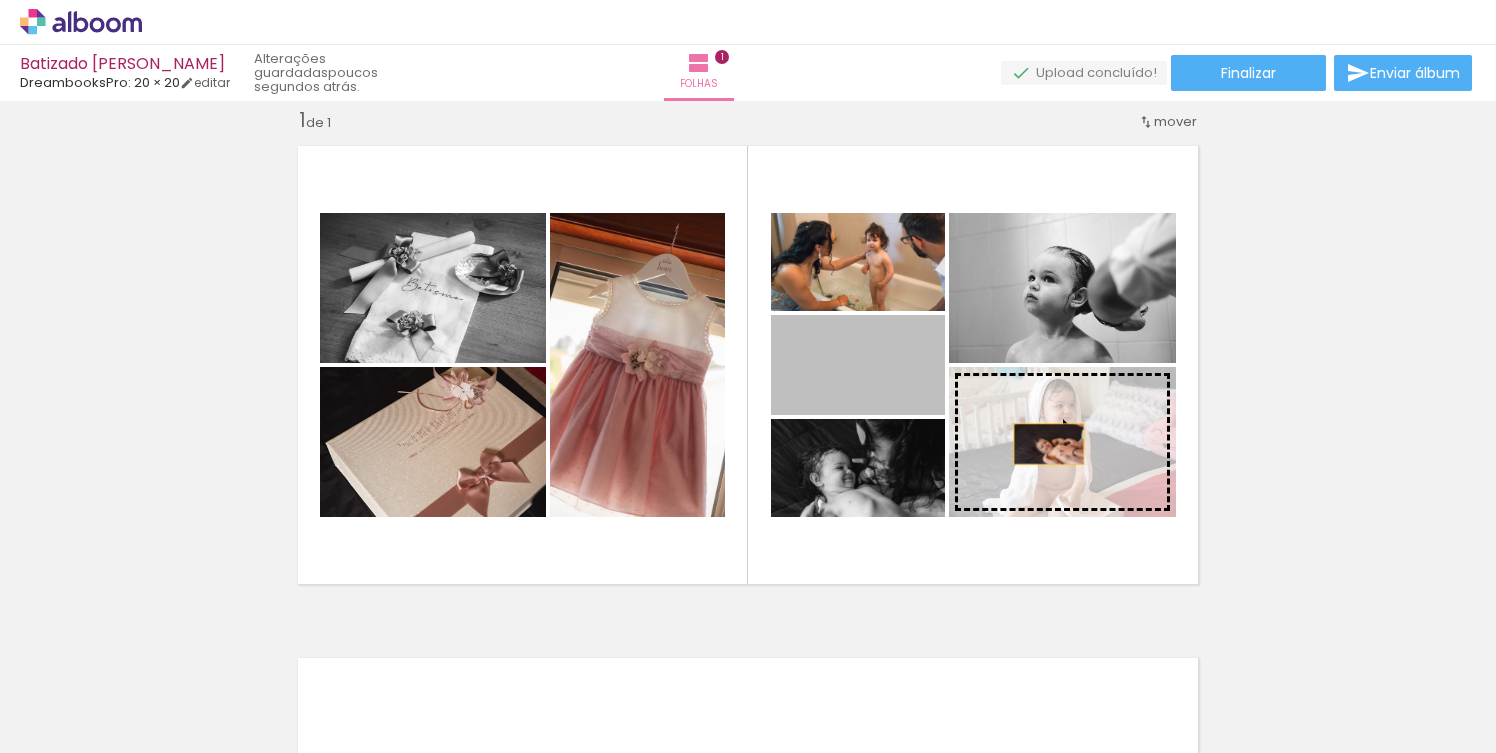drag, startPoint x: 877, startPoint y: 362, endPoint x: 1049, endPoint y: 444, distance: 190.54659 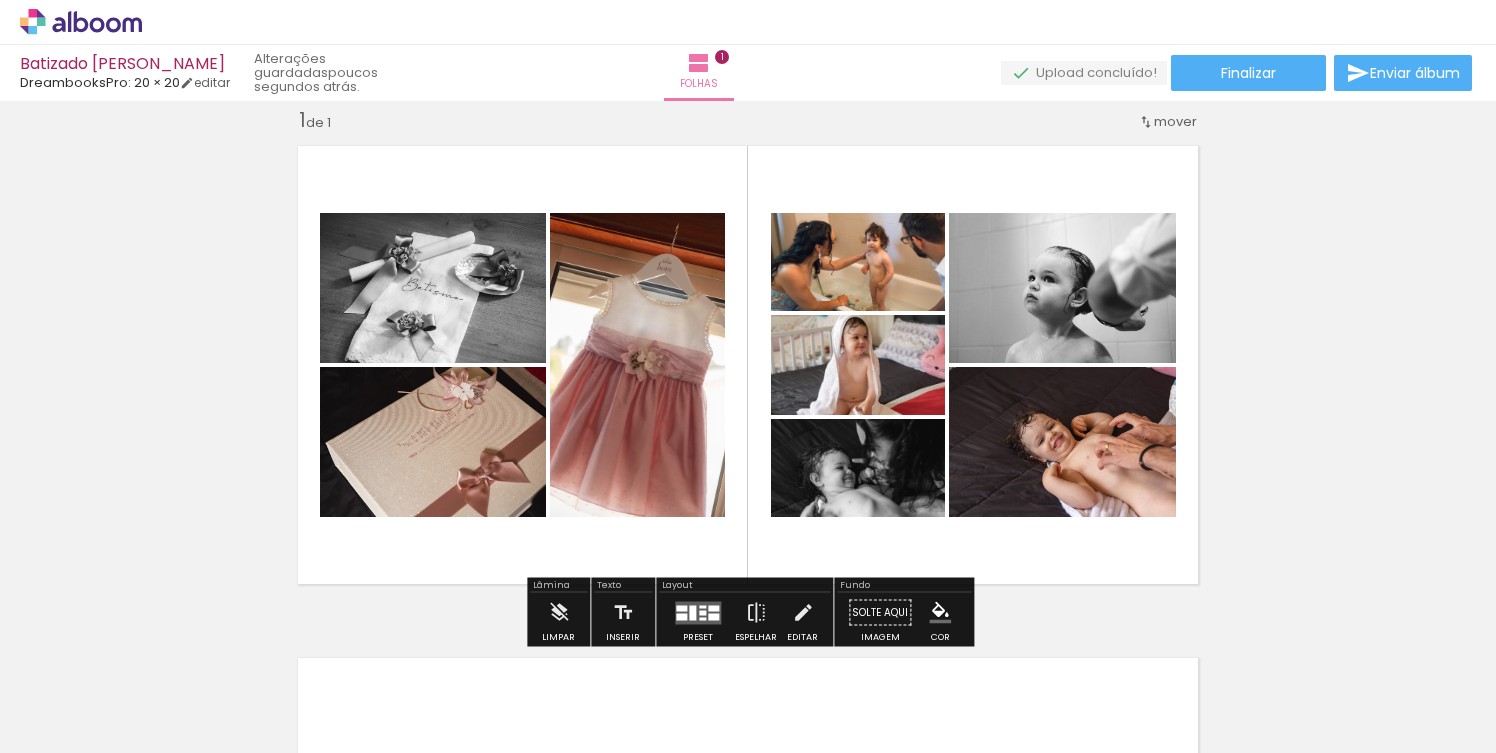 click on "Inserir folha 1  de 1" at bounding box center (748, 595) 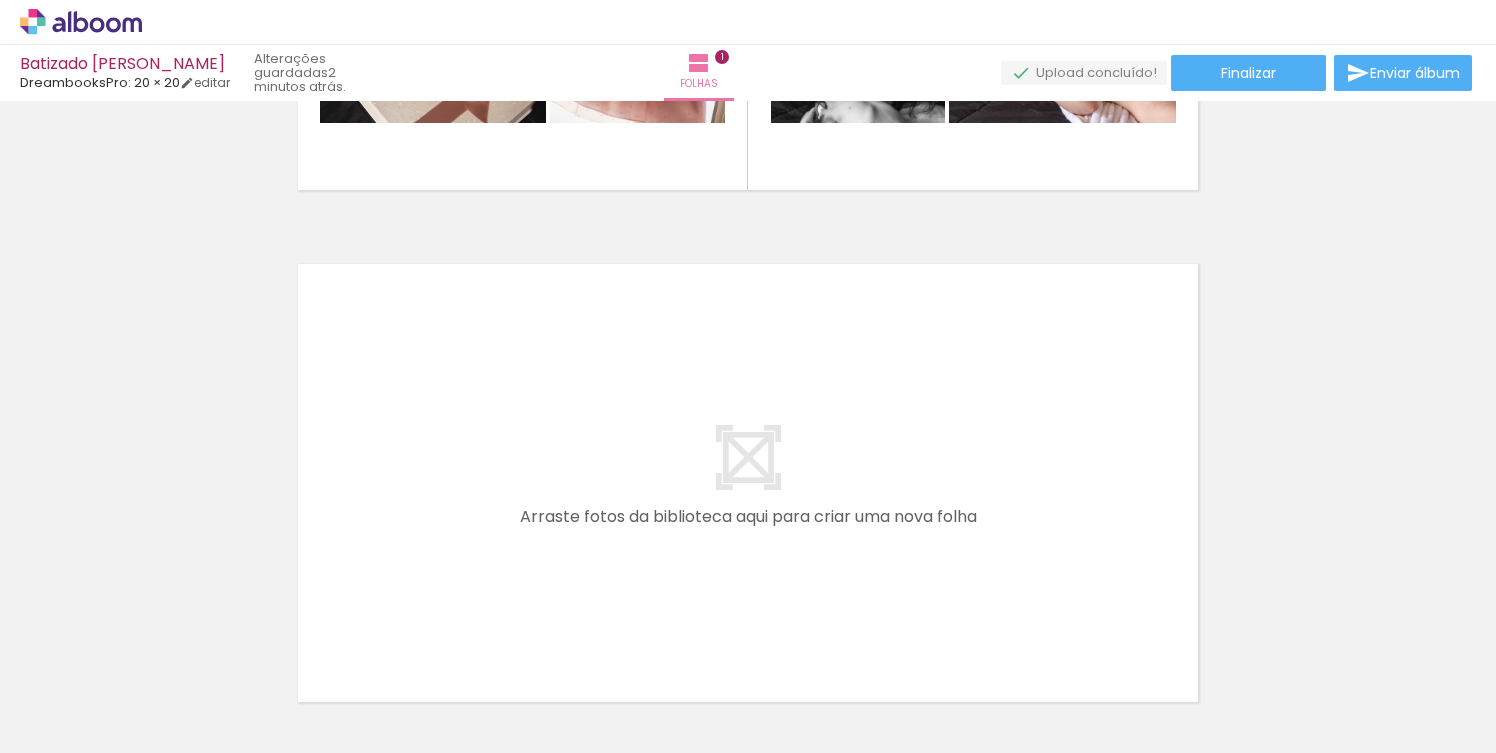scroll, scrollTop: 438, scrollLeft: 0, axis: vertical 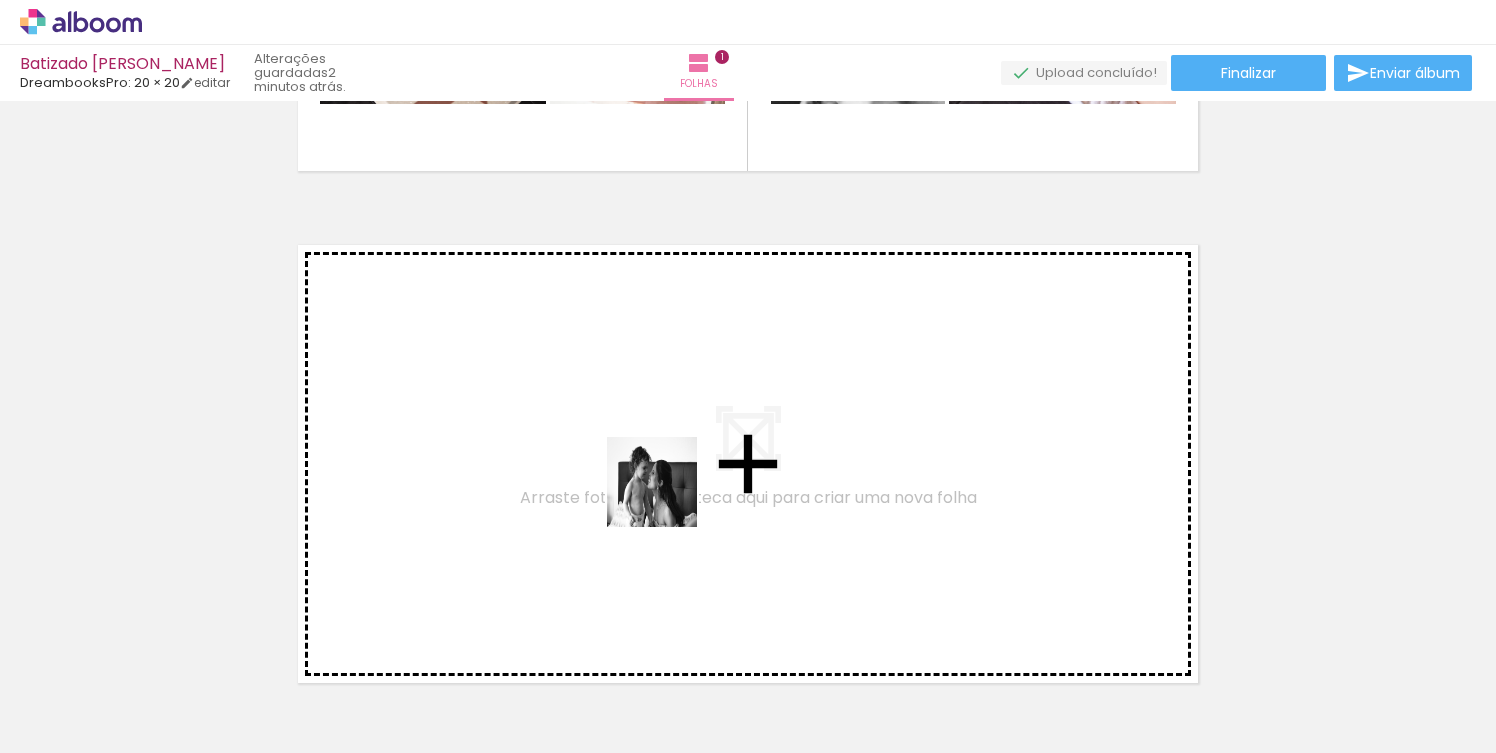 drag, startPoint x: 721, startPoint y: 676, endPoint x: 666, endPoint y: 492, distance: 192.04427 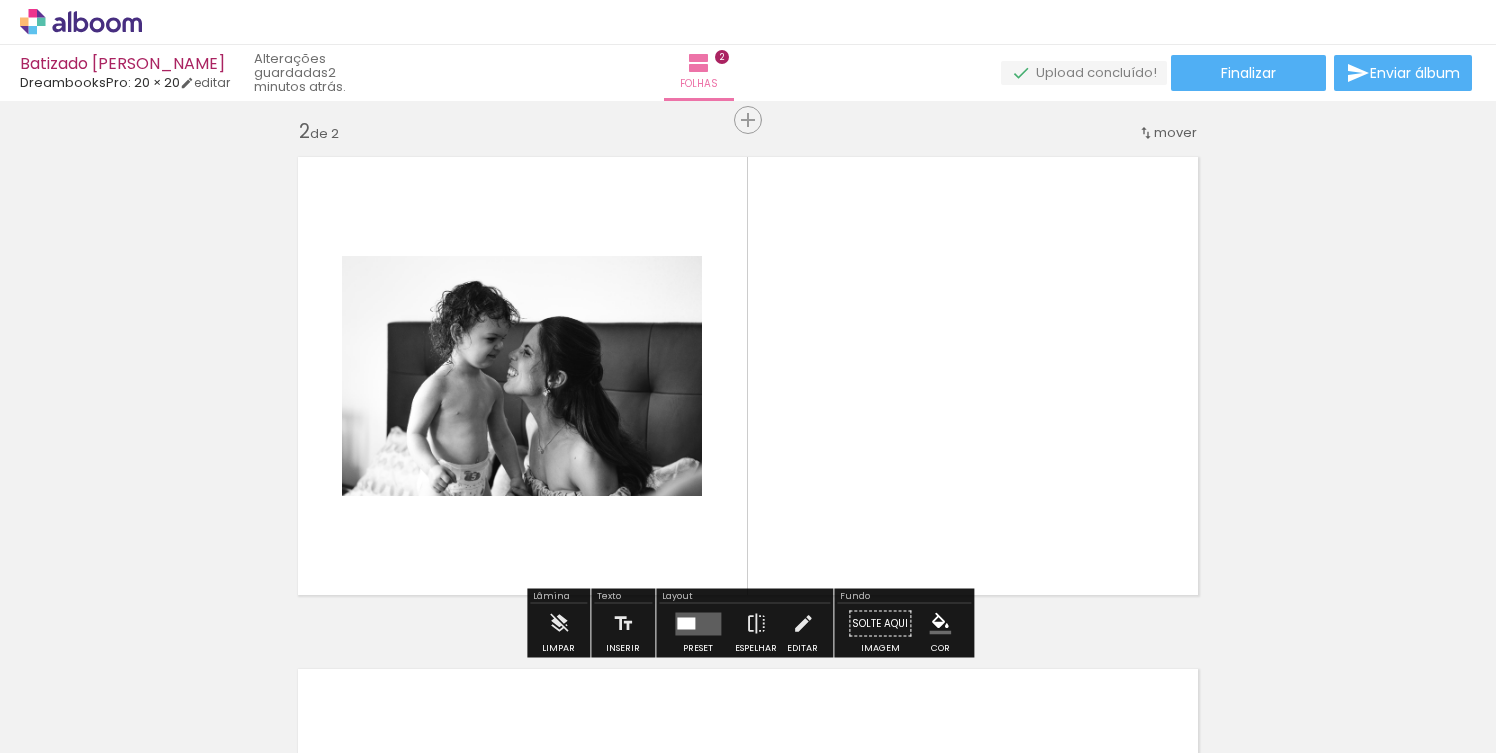 scroll, scrollTop: 537, scrollLeft: 0, axis: vertical 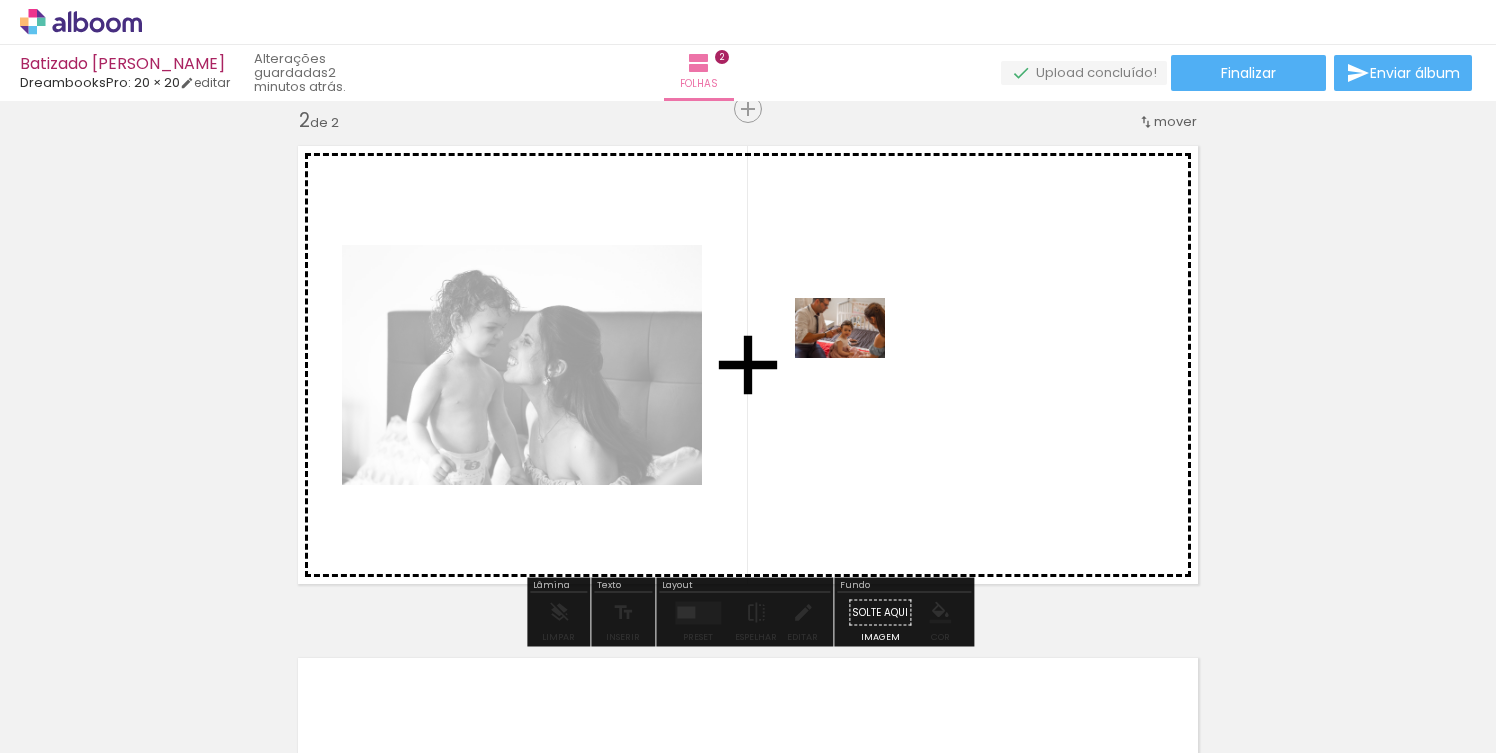 drag, startPoint x: 836, startPoint y: 677, endPoint x: 855, endPoint y: 358, distance: 319.56534 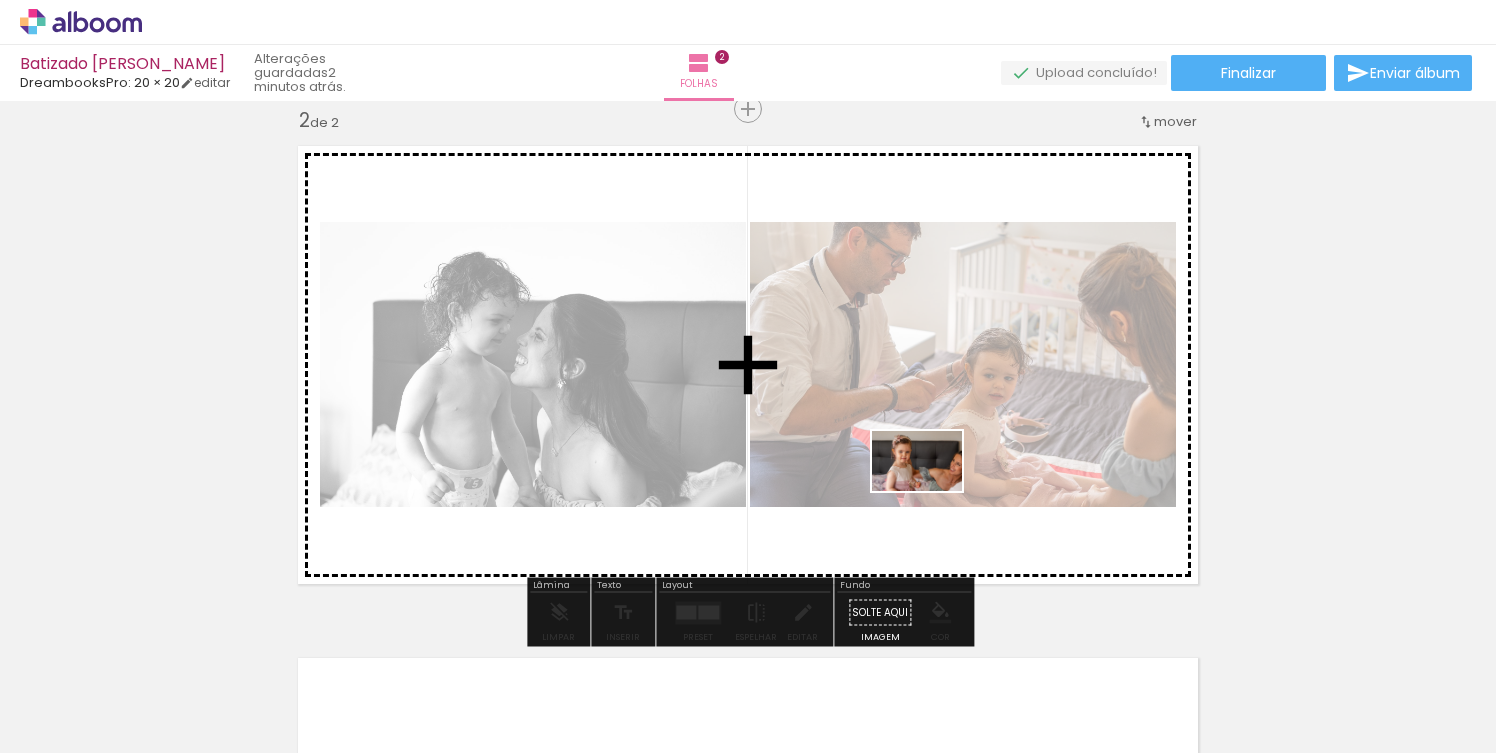 drag, startPoint x: 931, startPoint y: 692, endPoint x: 932, endPoint y: 491, distance: 201.00249 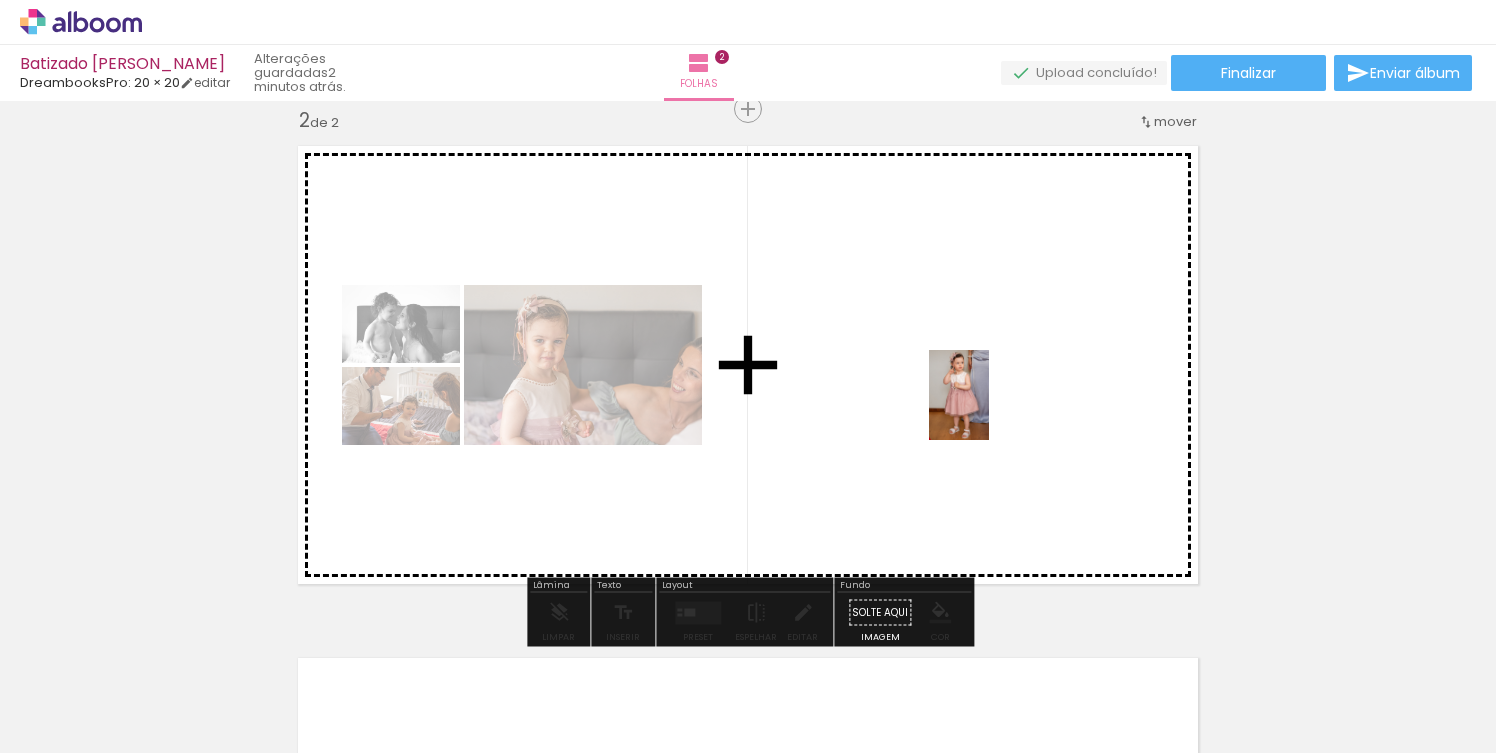 drag, startPoint x: 1030, startPoint y: 685, endPoint x: 989, endPoint y: 410, distance: 278.03955 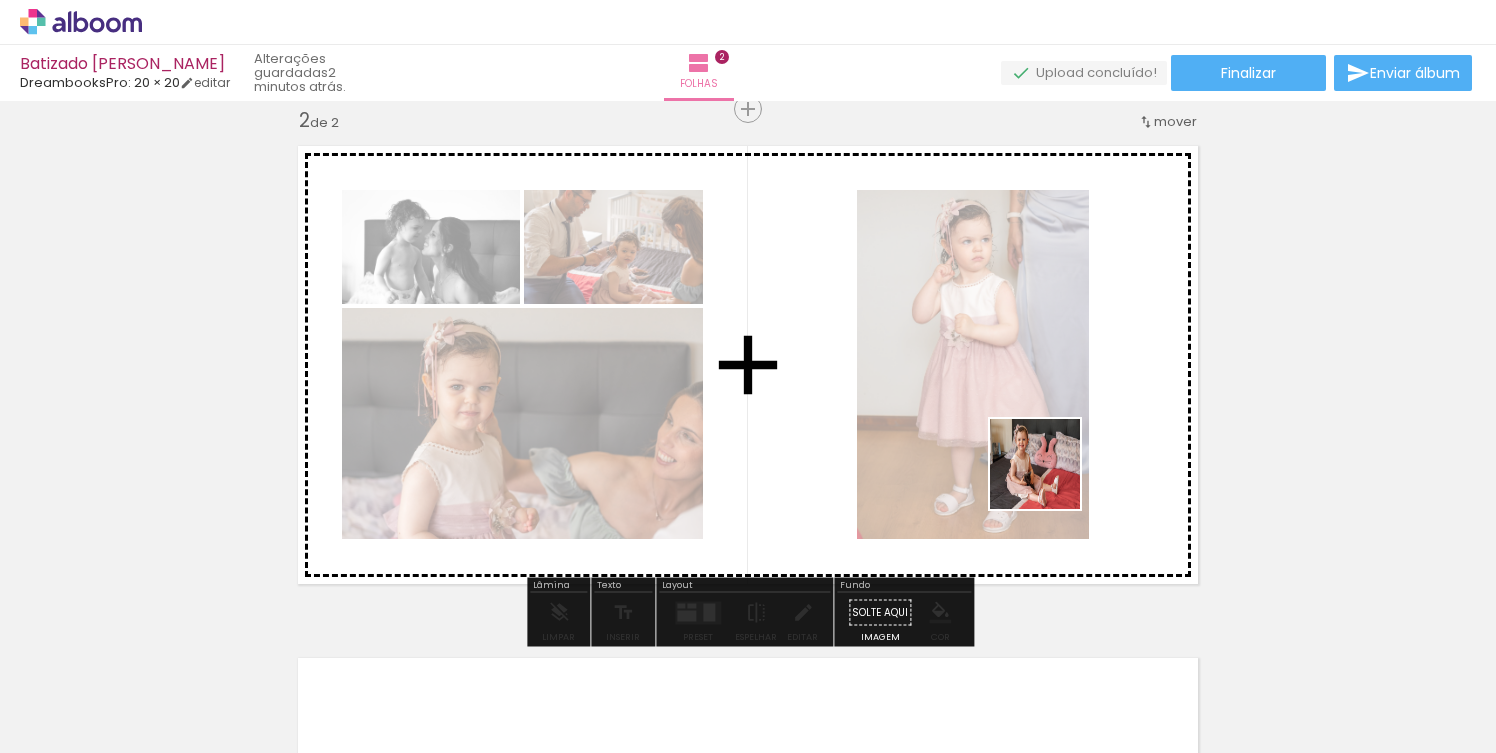 drag, startPoint x: 1157, startPoint y: 684, endPoint x: 1050, endPoint y: 479, distance: 231.24446 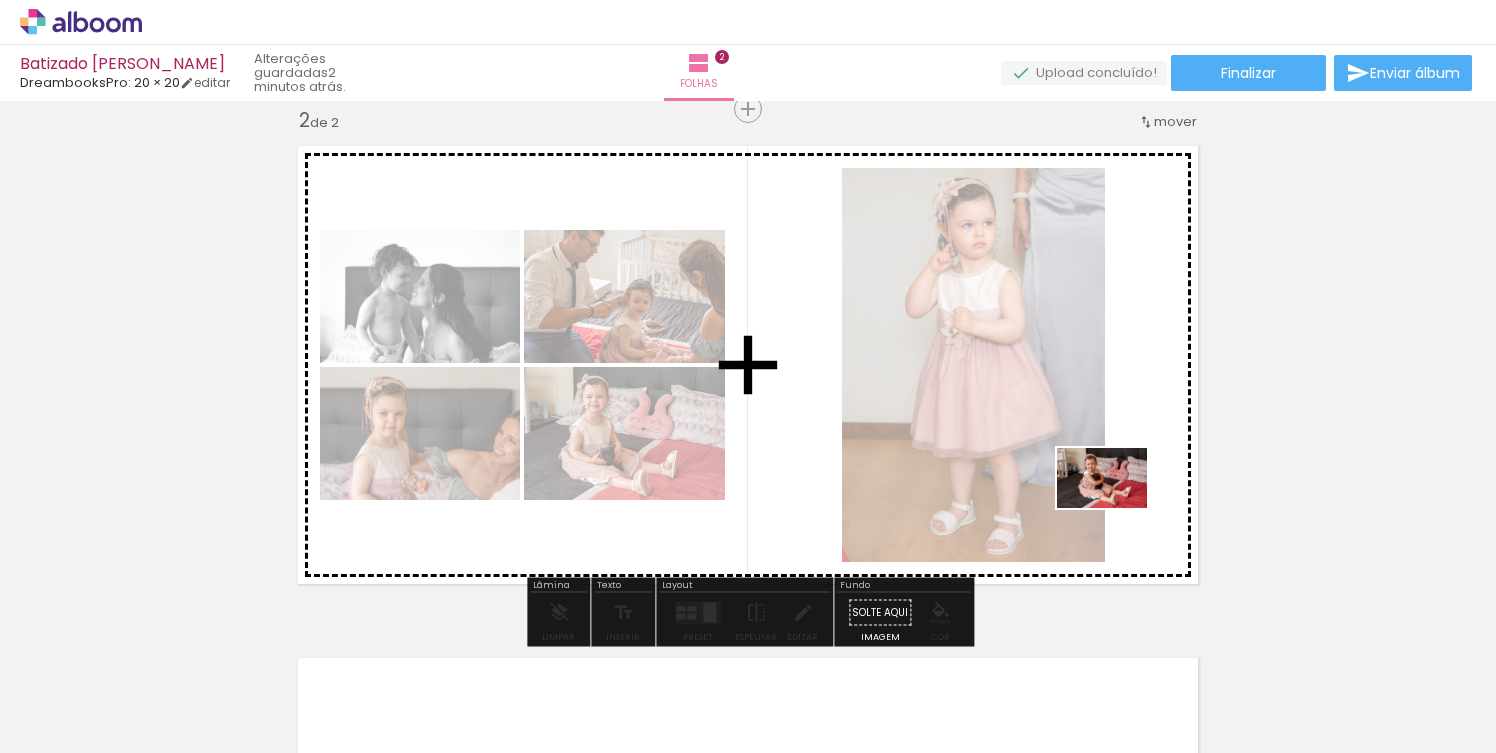 drag, startPoint x: 1262, startPoint y: 685, endPoint x: 1117, endPoint y: 508, distance: 228.80997 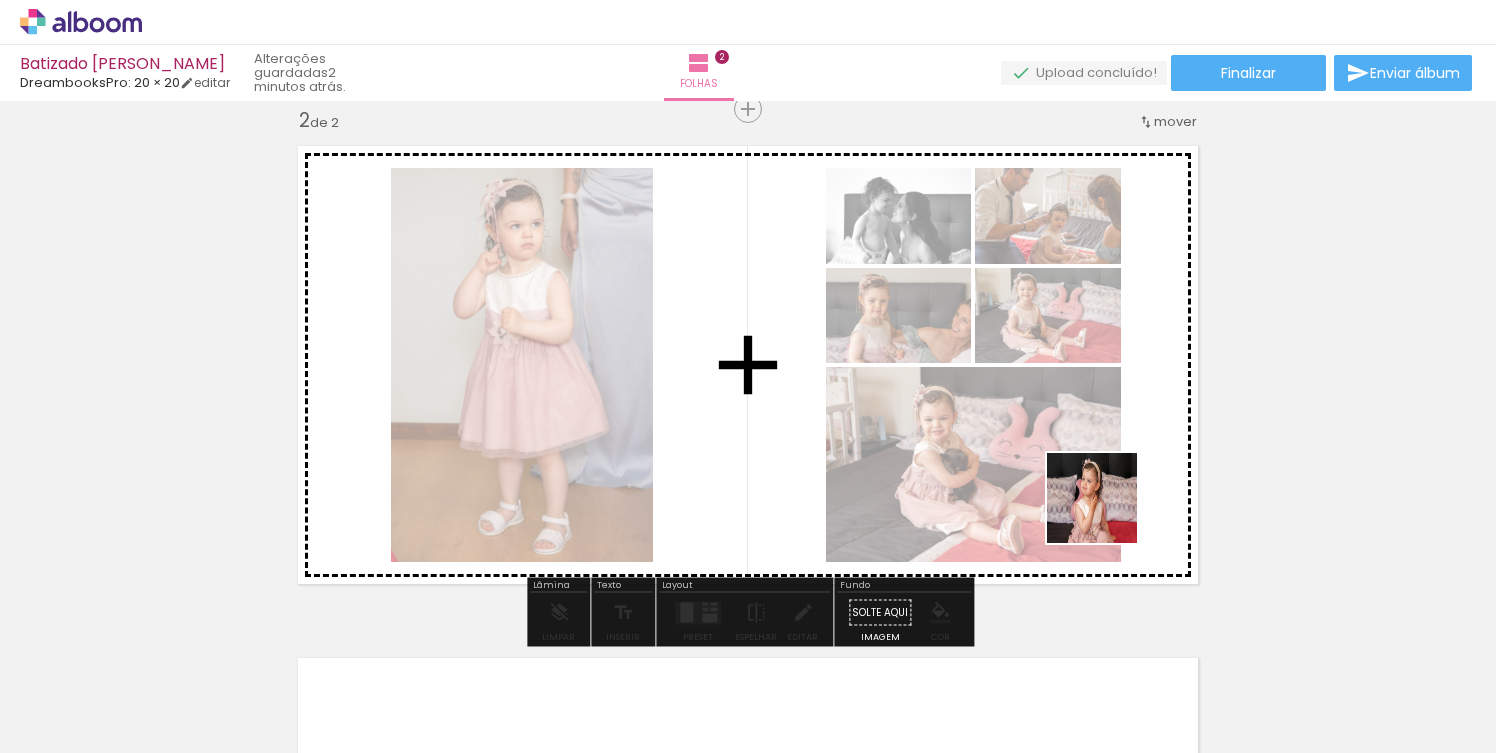 drag, startPoint x: 1370, startPoint y: 691, endPoint x: 1104, endPoint y: 510, distance: 321.74057 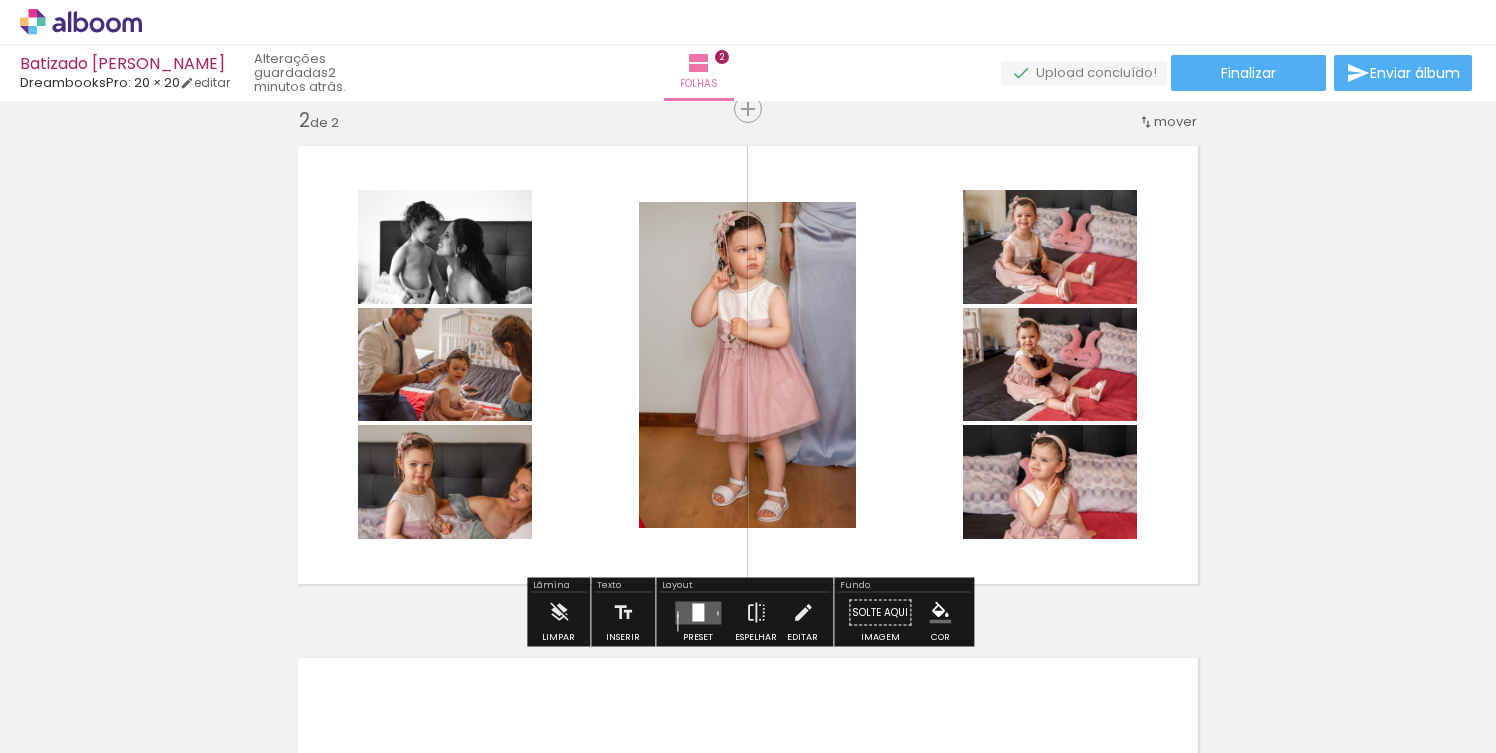 scroll, scrollTop: 0, scrollLeft: 0, axis: both 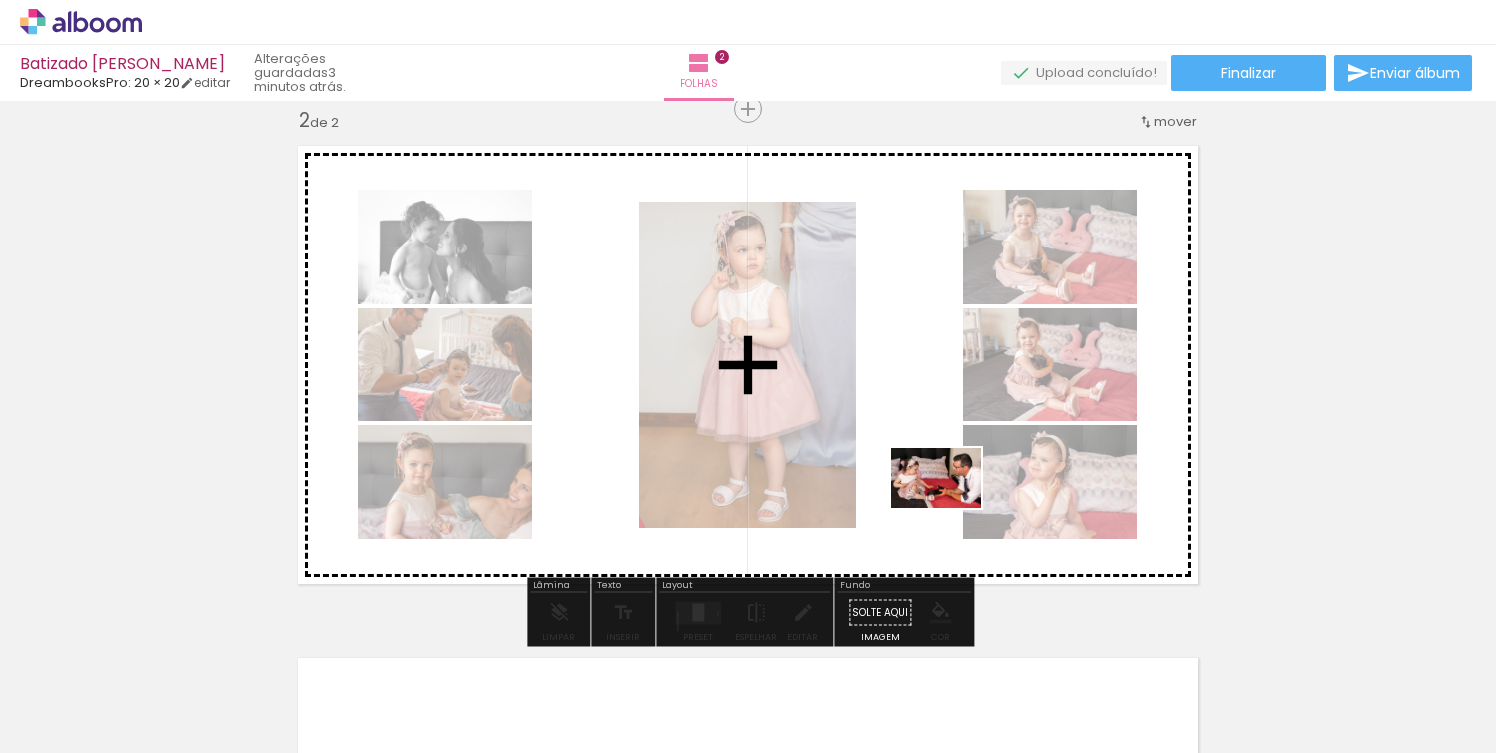 drag, startPoint x: 1100, startPoint y: 685, endPoint x: 951, endPoint y: 508, distance: 231.36551 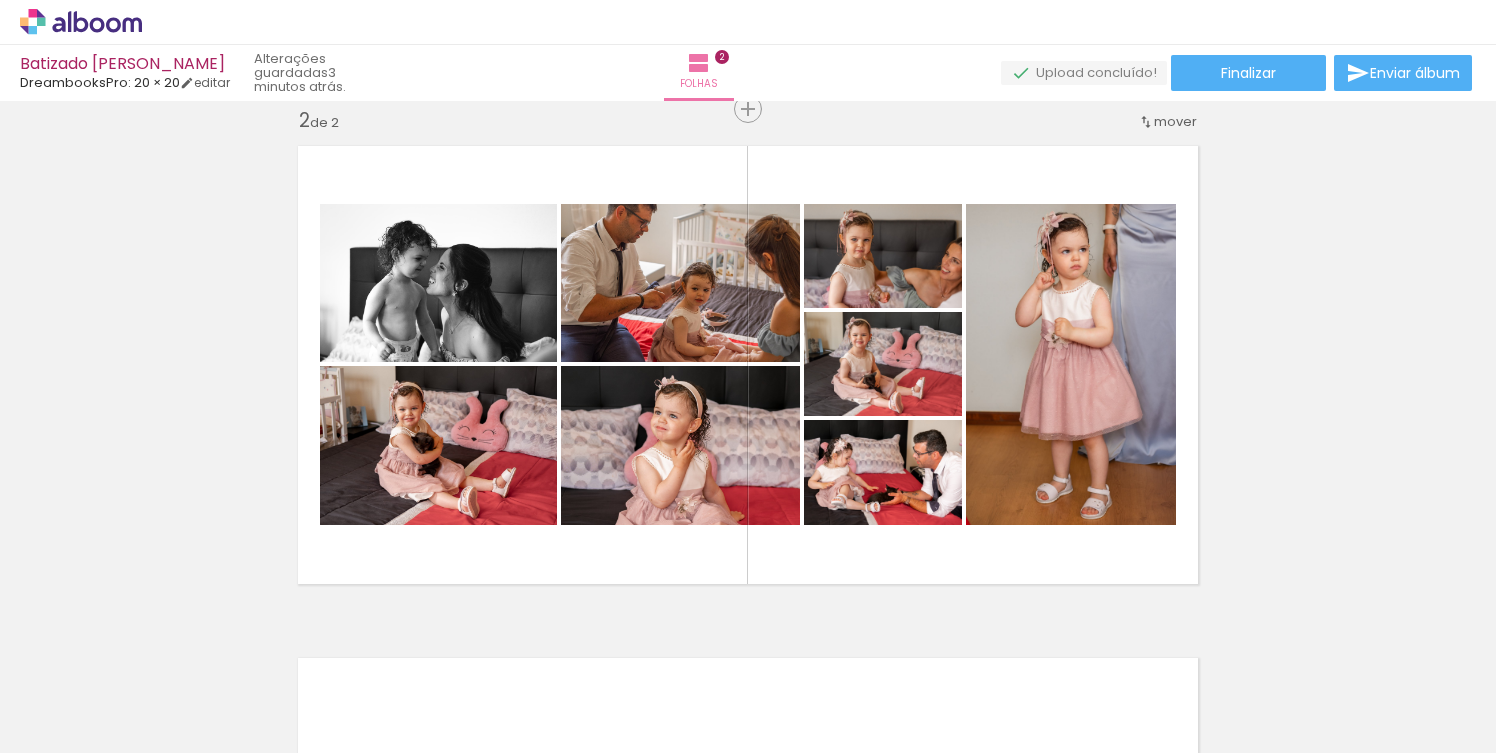 scroll, scrollTop: 0, scrollLeft: 986, axis: horizontal 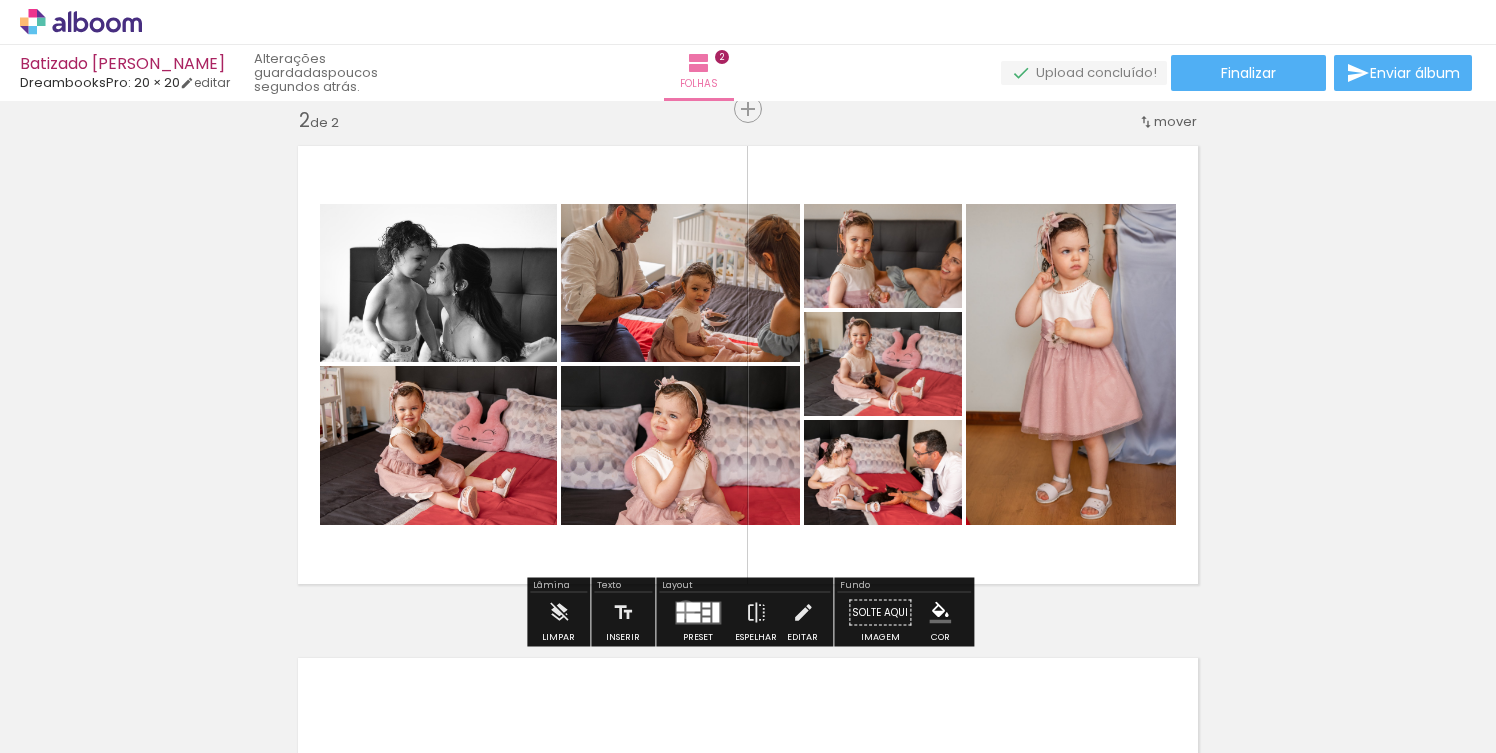 click at bounding box center (698, 612) 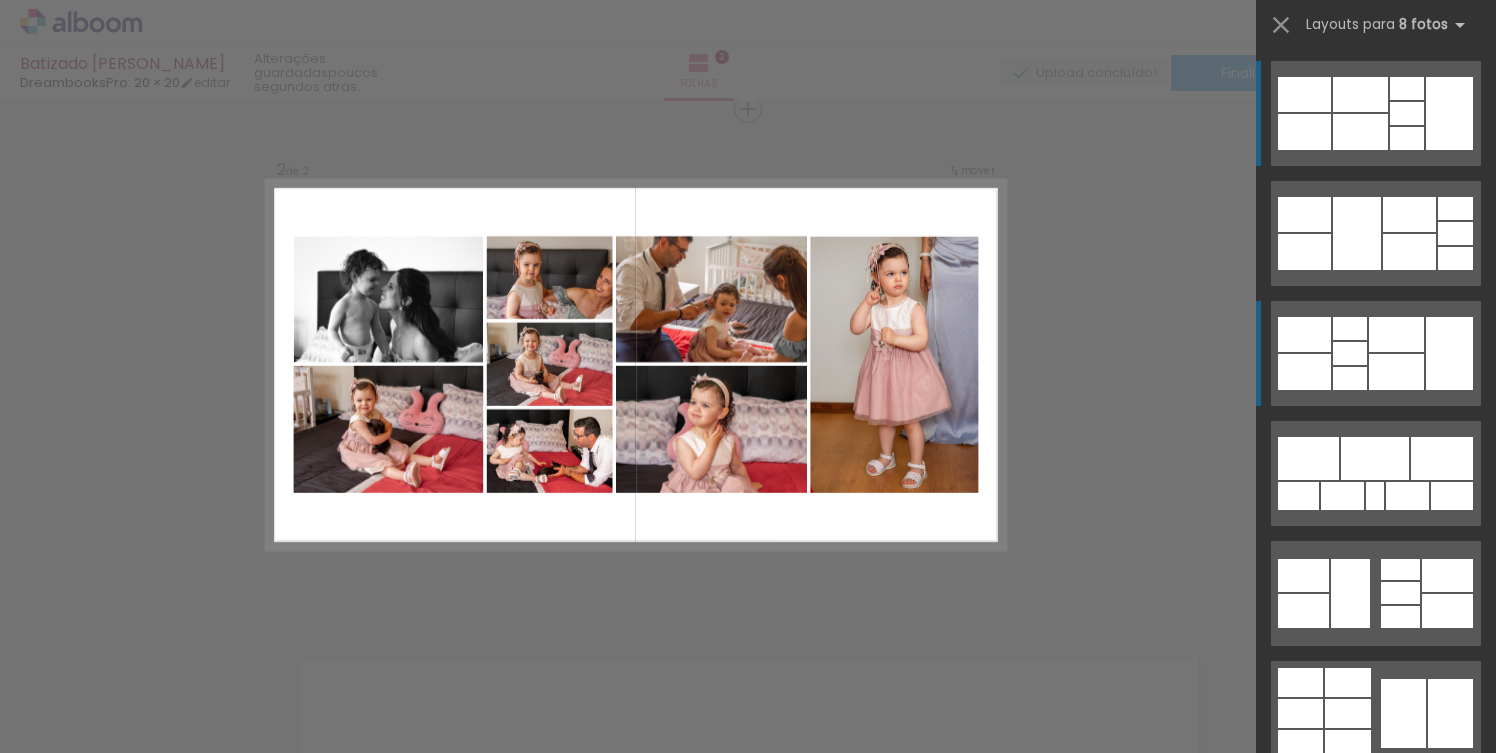 click at bounding box center (1360, 94) 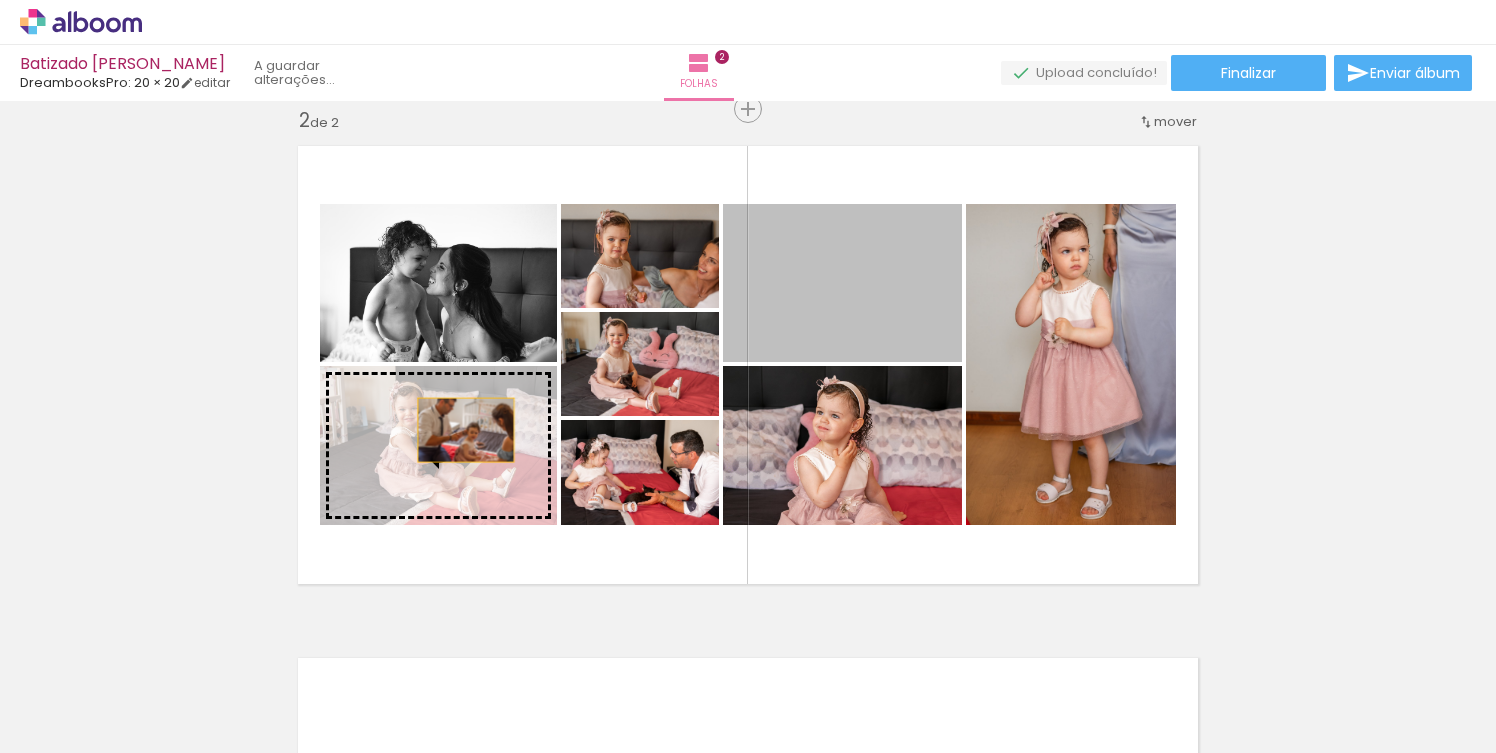 drag, startPoint x: 808, startPoint y: 277, endPoint x: 466, endPoint y: 430, distance: 374.66385 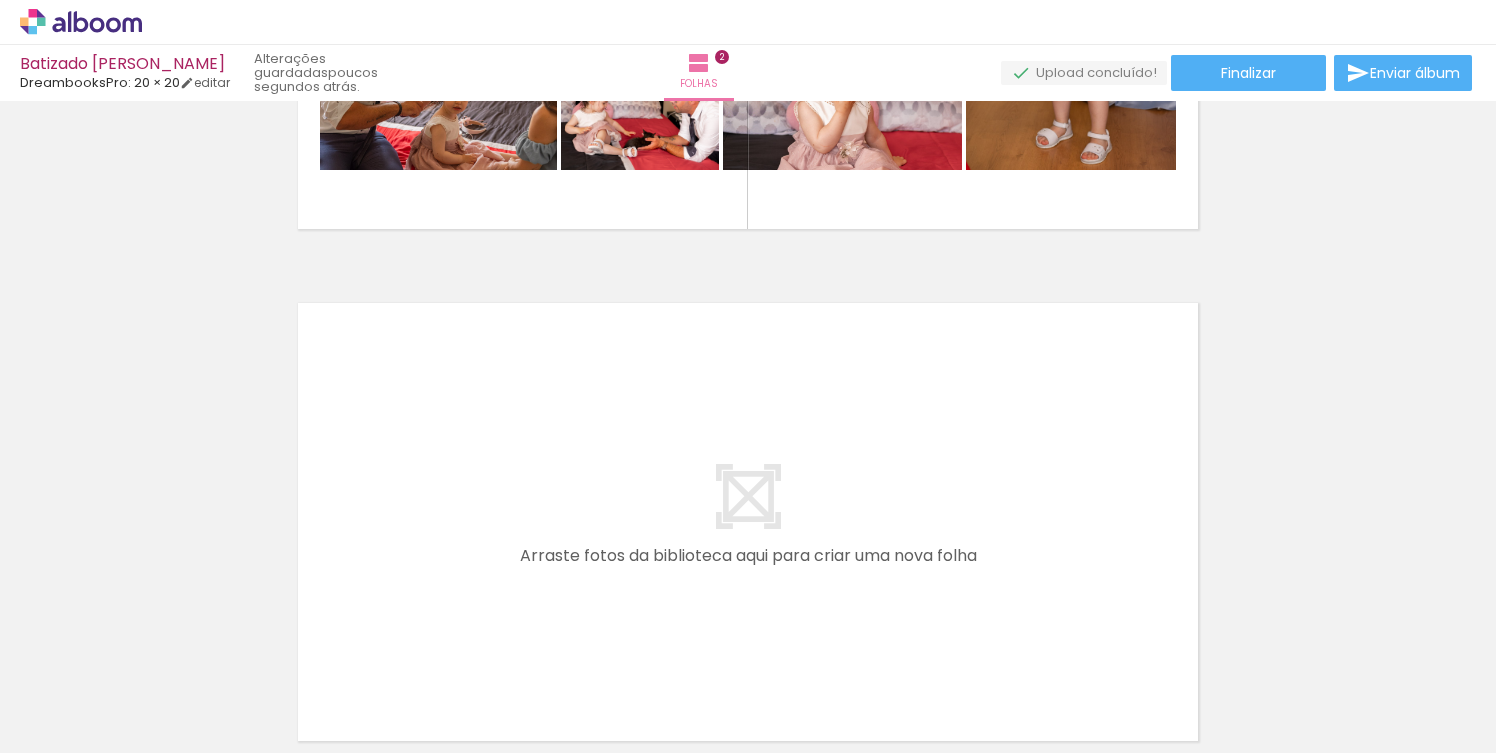 scroll, scrollTop: 910, scrollLeft: 0, axis: vertical 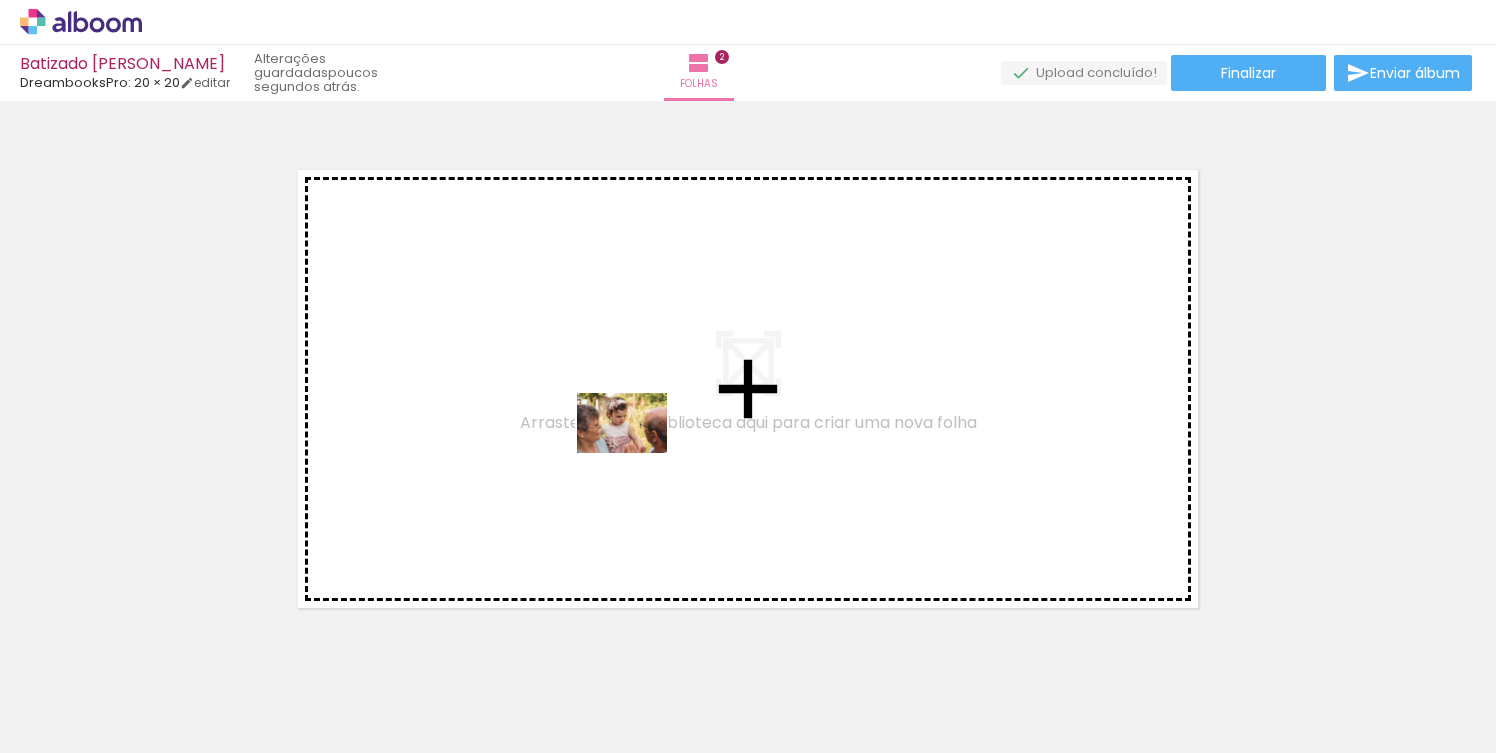 drag, startPoint x: 778, startPoint y: 689, endPoint x: 638, endPoint y: 454, distance: 273.5416 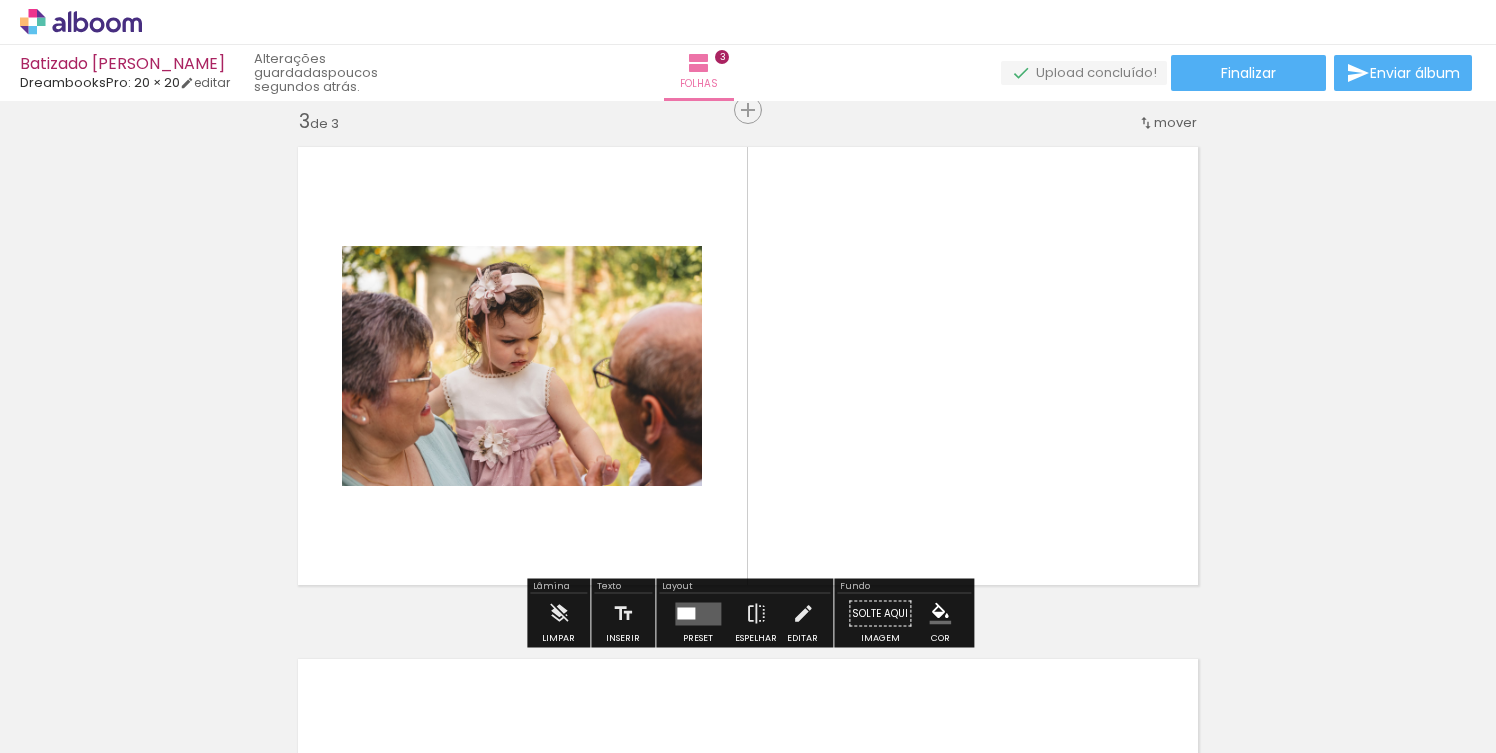 scroll, scrollTop: 1049, scrollLeft: 0, axis: vertical 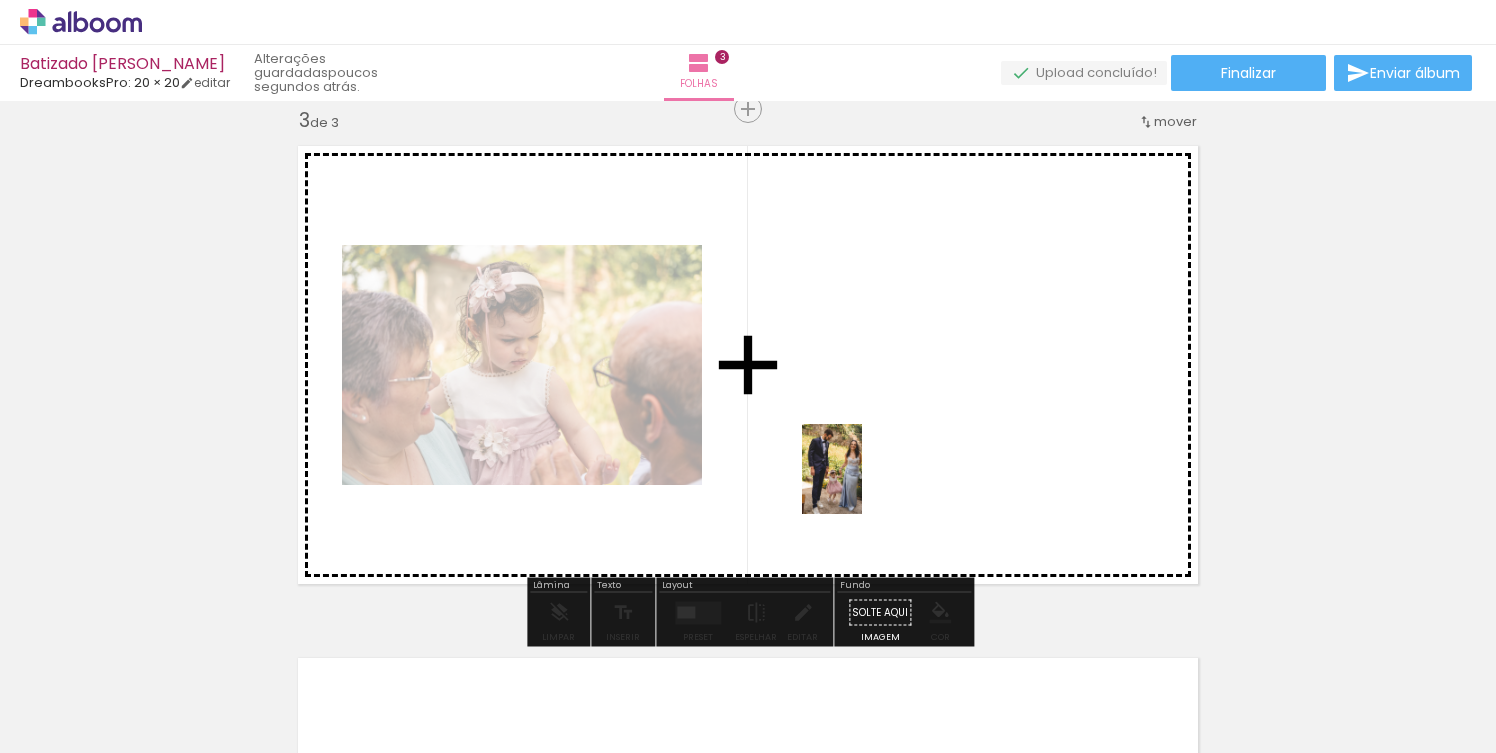 drag, startPoint x: 860, startPoint y: 678, endPoint x: 863, endPoint y: 469, distance: 209.02153 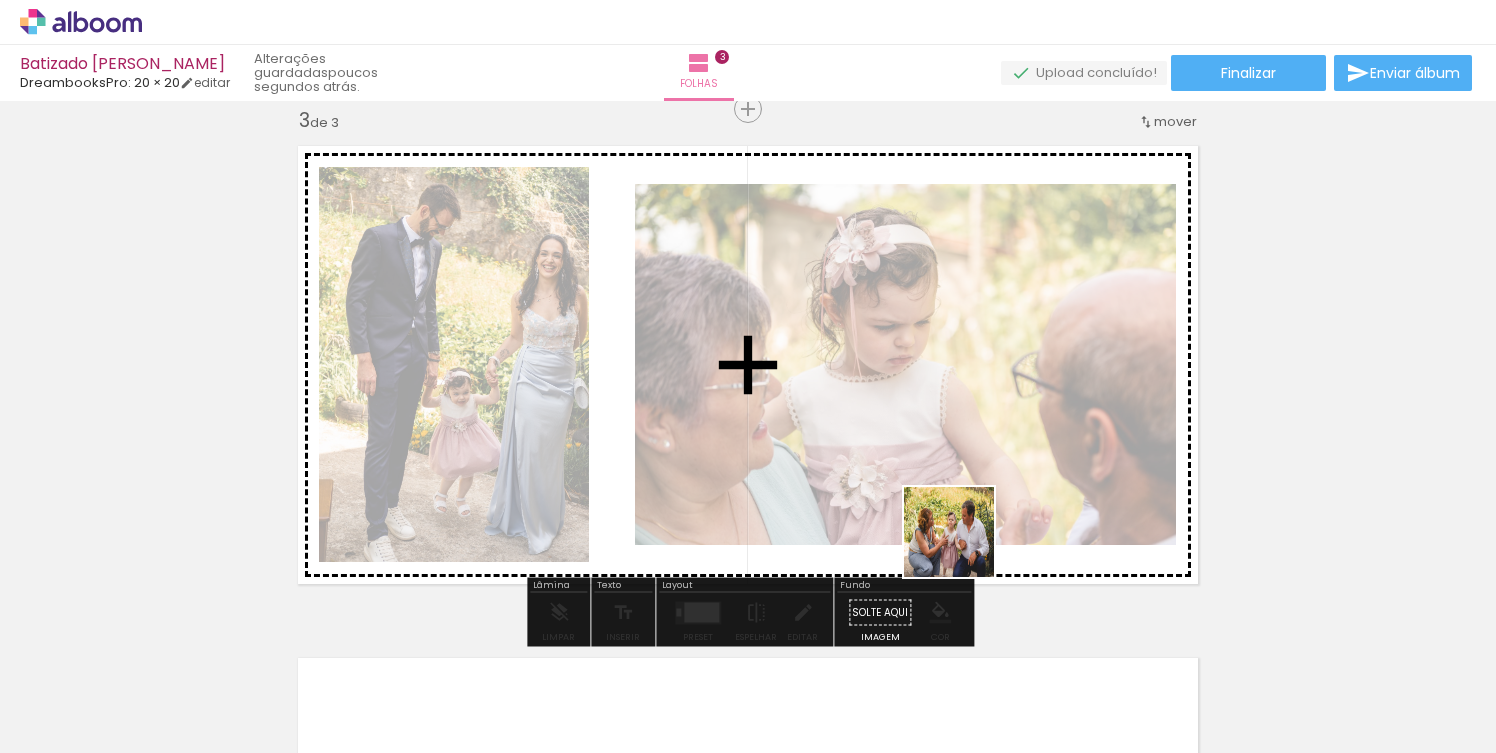 drag, startPoint x: 987, startPoint y: 676, endPoint x: 957, endPoint y: 496, distance: 182.48288 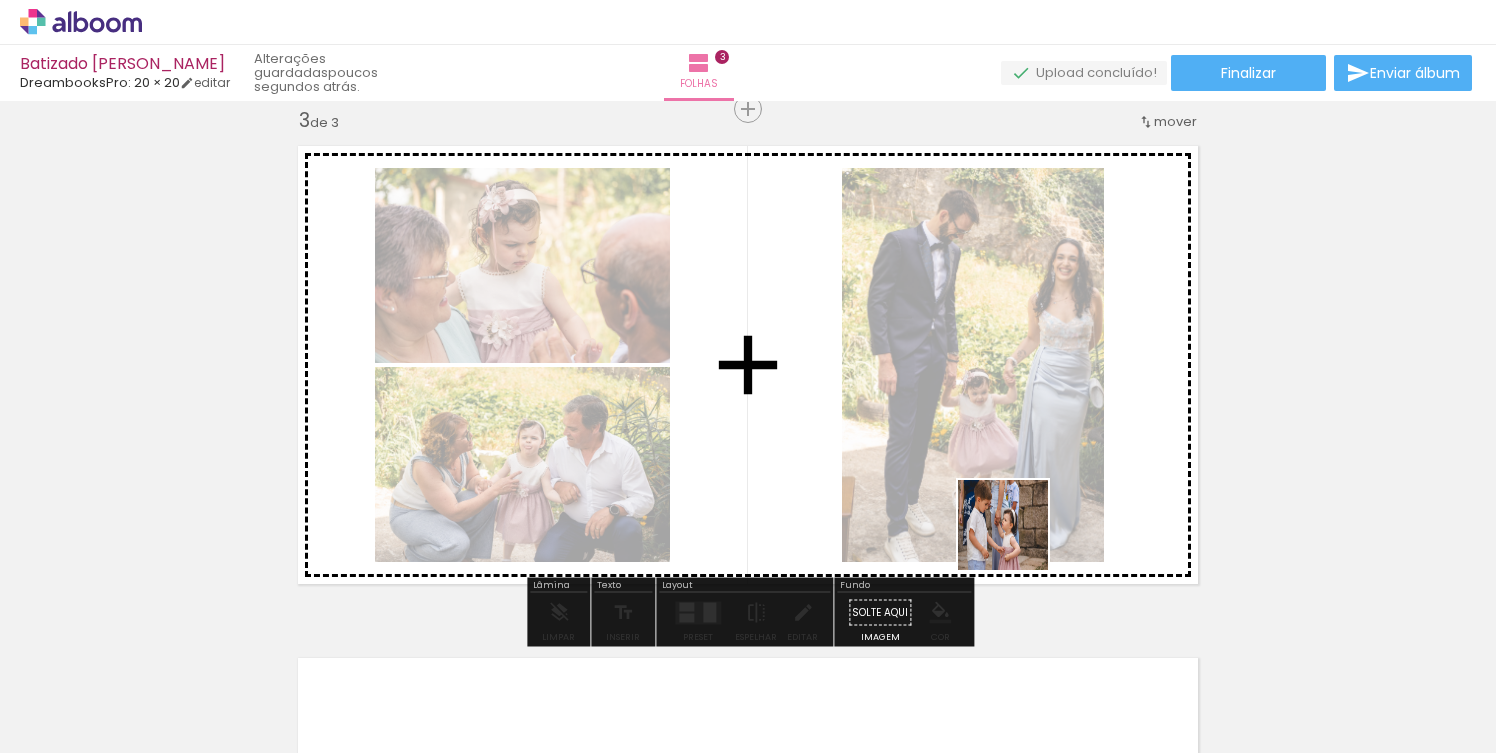 drag, startPoint x: 1103, startPoint y: 694, endPoint x: 1004, endPoint y: 497, distance: 220.47676 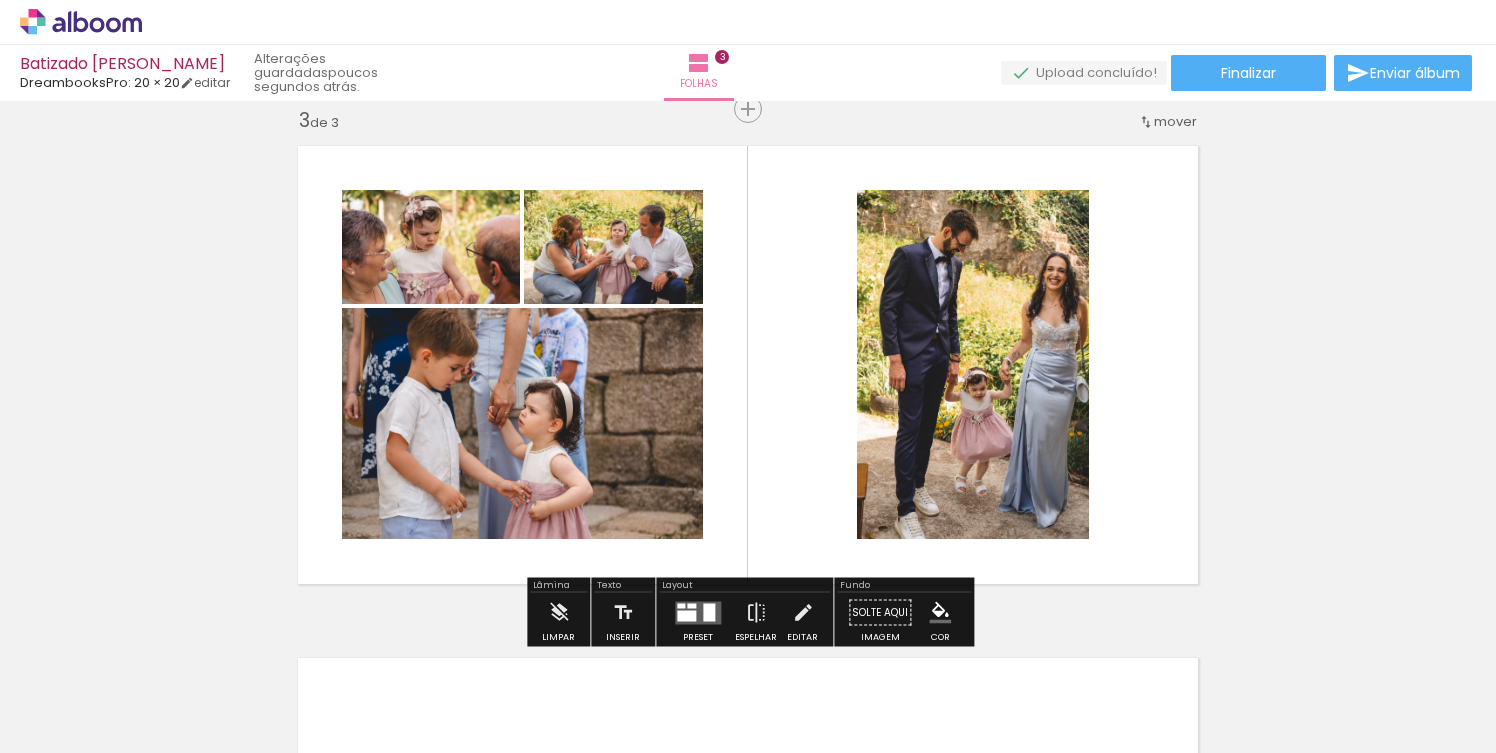 click at bounding box center [709, 612] 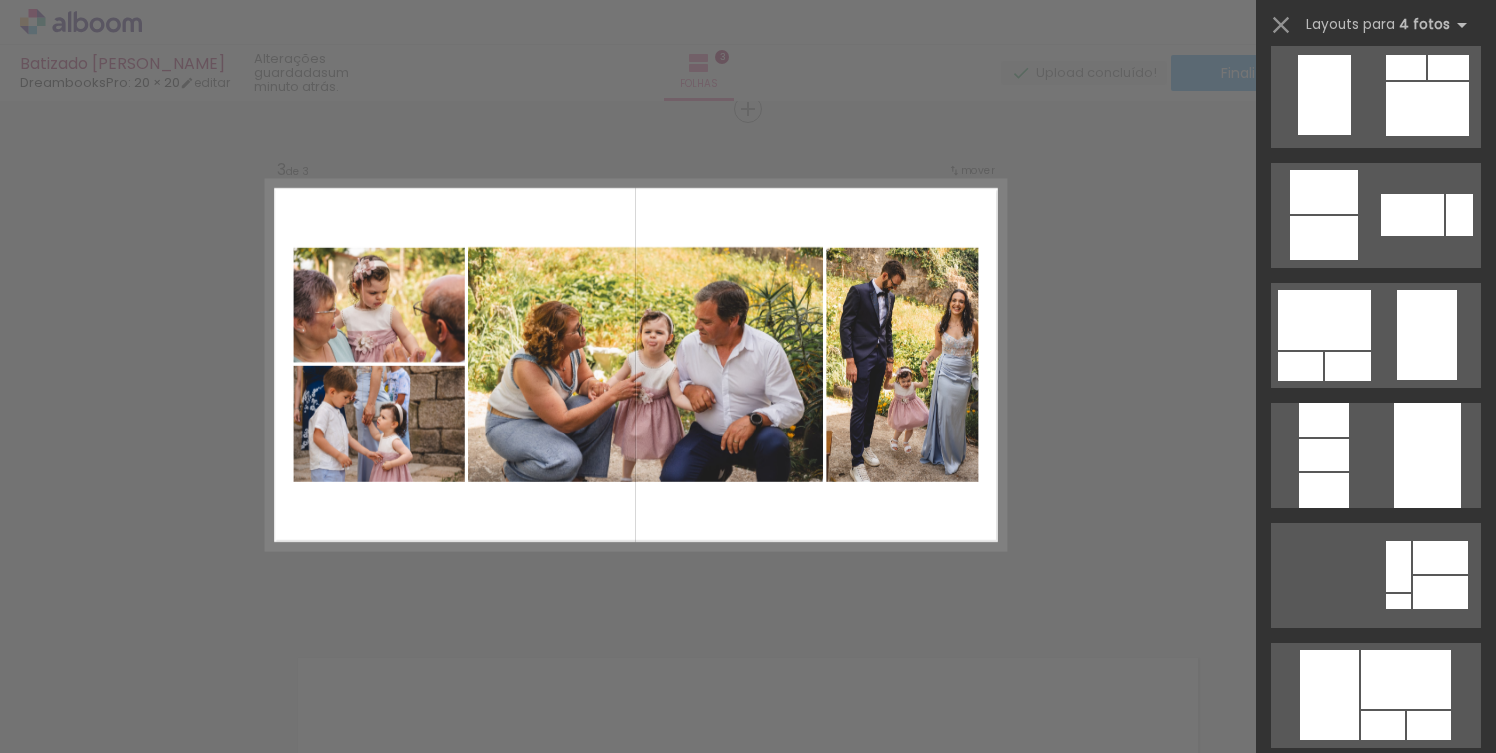 scroll, scrollTop: 3889, scrollLeft: 0, axis: vertical 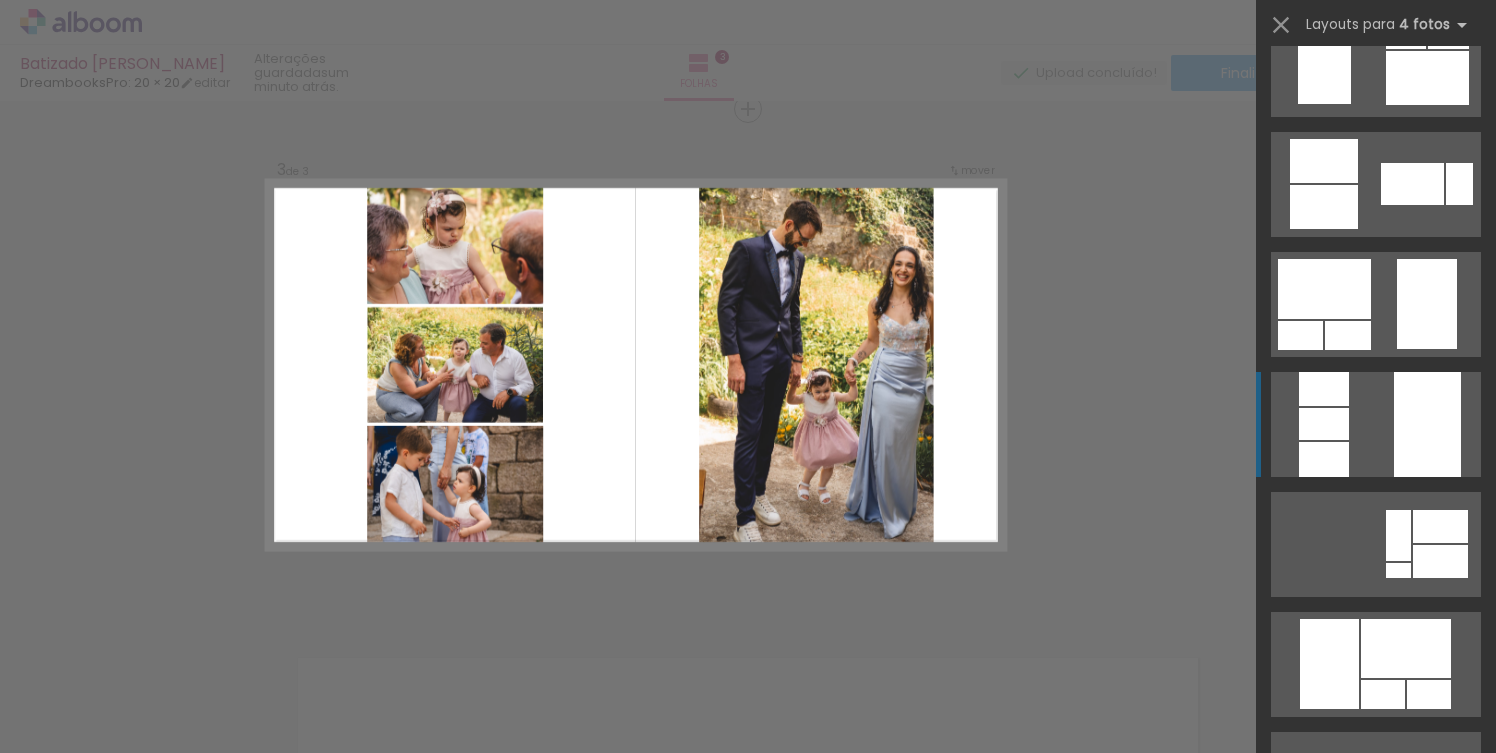 click at bounding box center (1376, -13776) 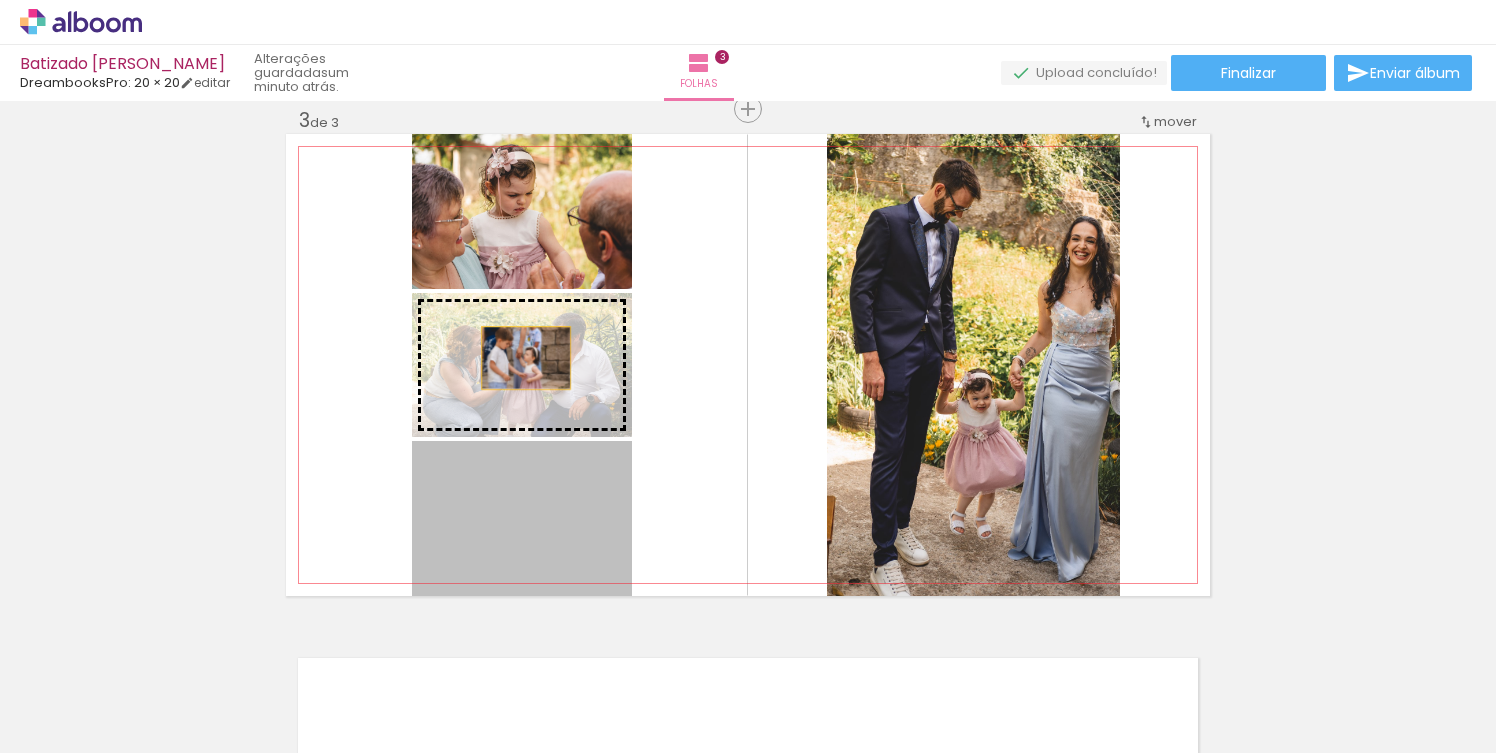 drag, startPoint x: 533, startPoint y: 541, endPoint x: 525, endPoint y: 360, distance: 181.17671 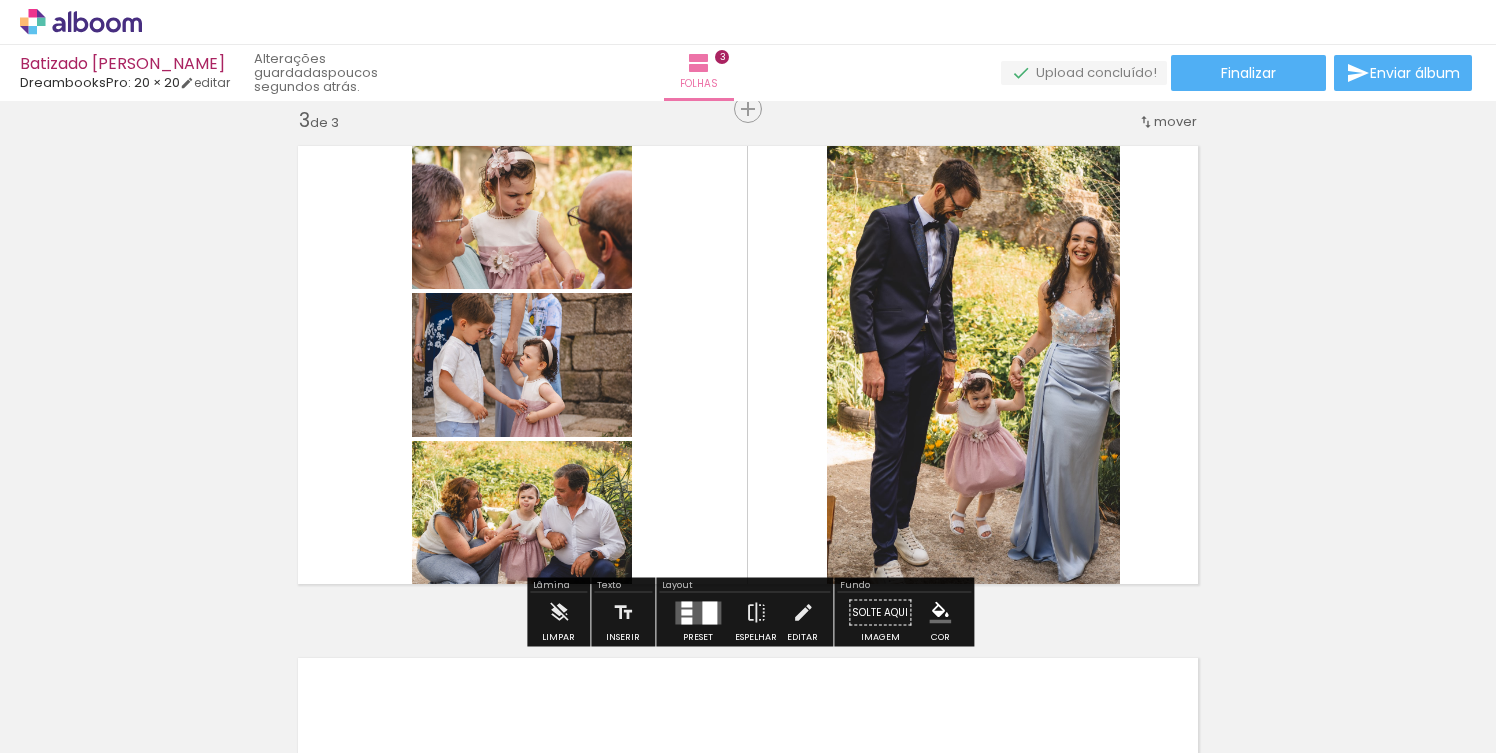 click at bounding box center (709, 612) 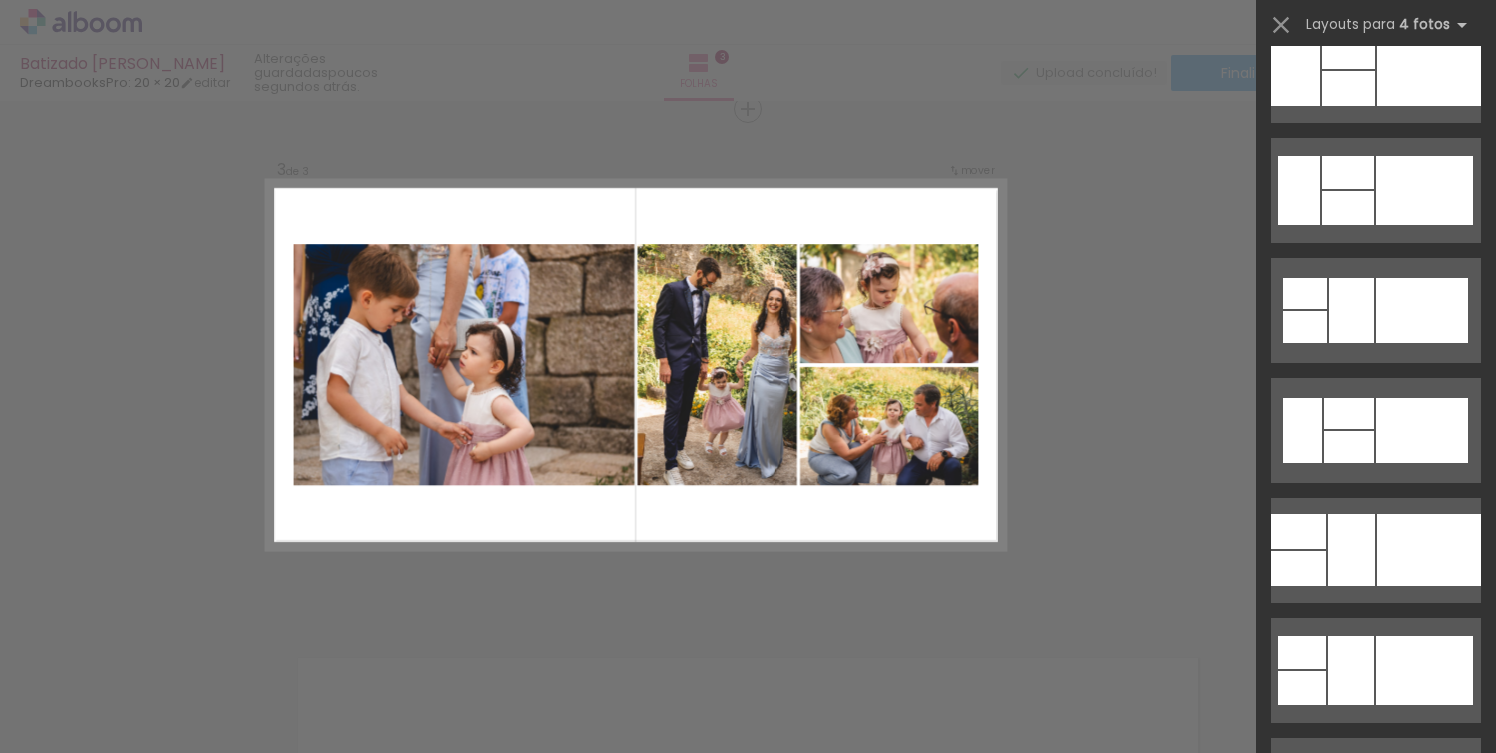 scroll, scrollTop: 5343, scrollLeft: 0, axis: vertical 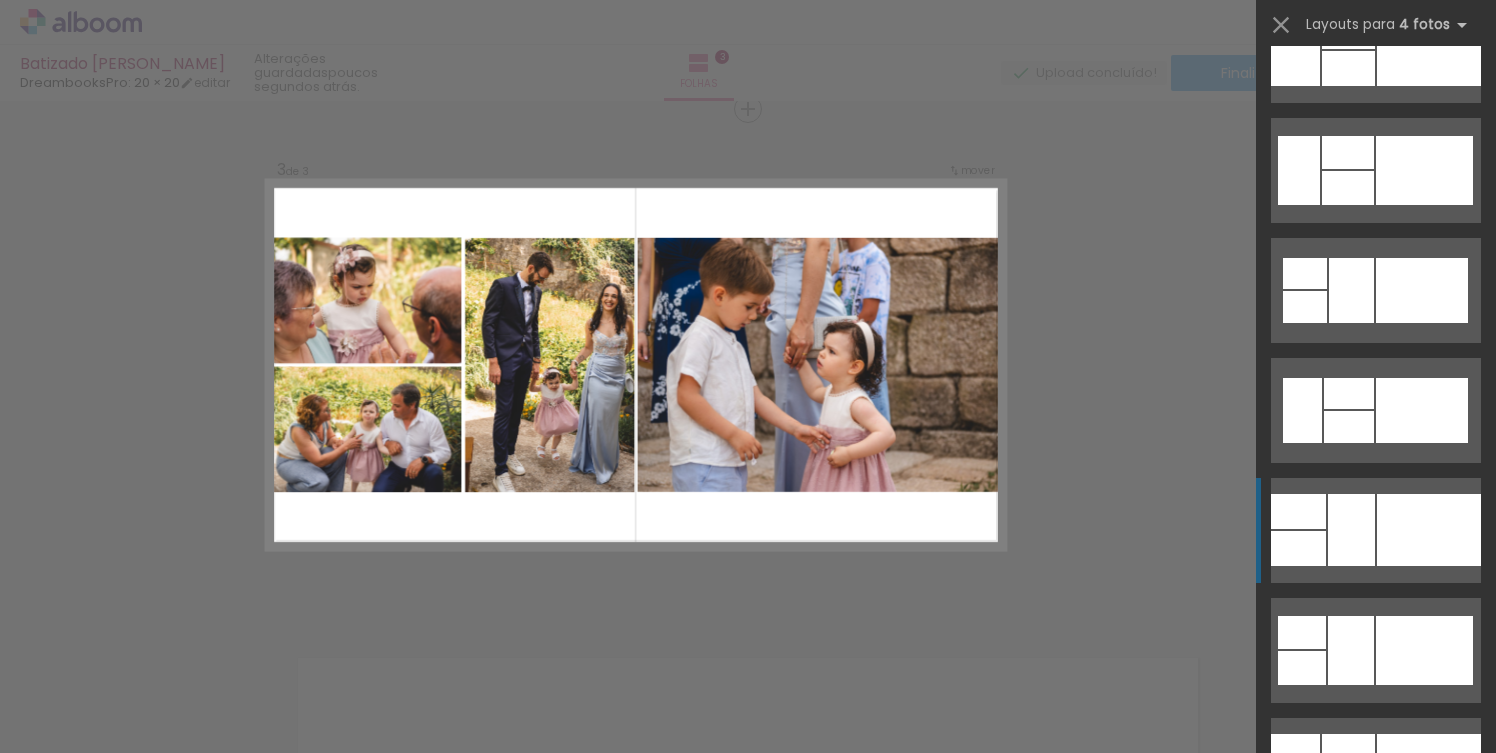 click at bounding box center (1376, 650) 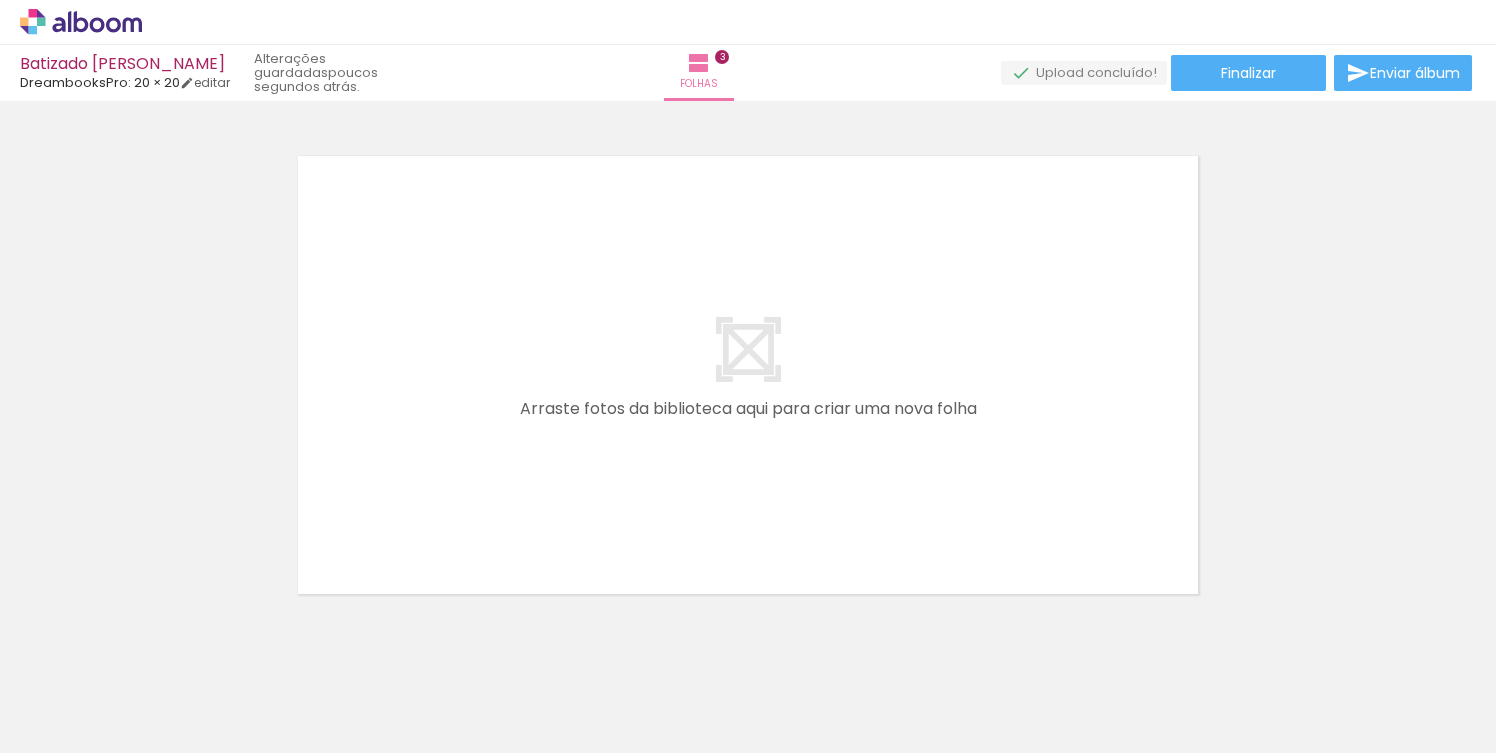 scroll, scrollTop: 1570, scrollLeft: 0, axis: vertical 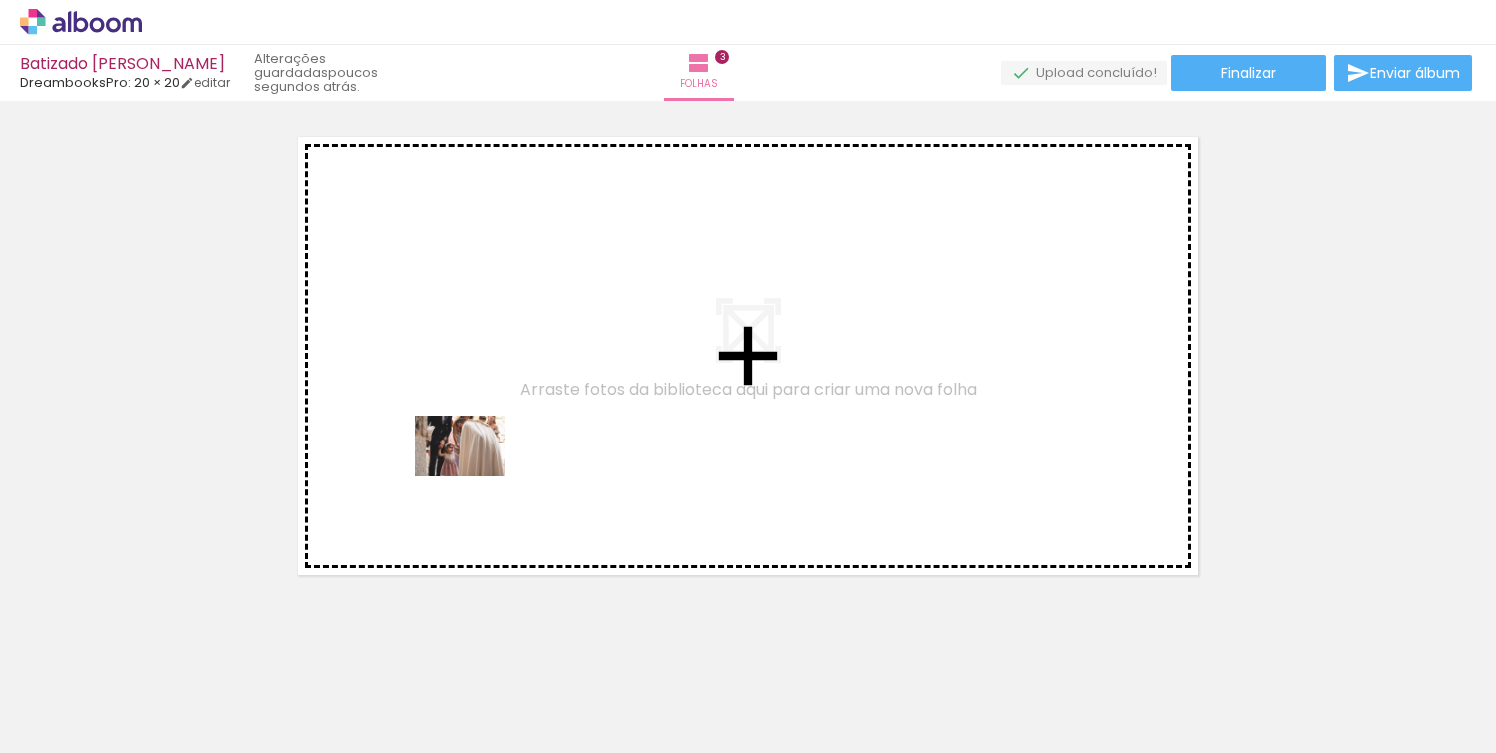 drag, startPoint x: 542, startPoint y: 686, endPoint x: 475, endPoint y: 476, distance: 220.42912 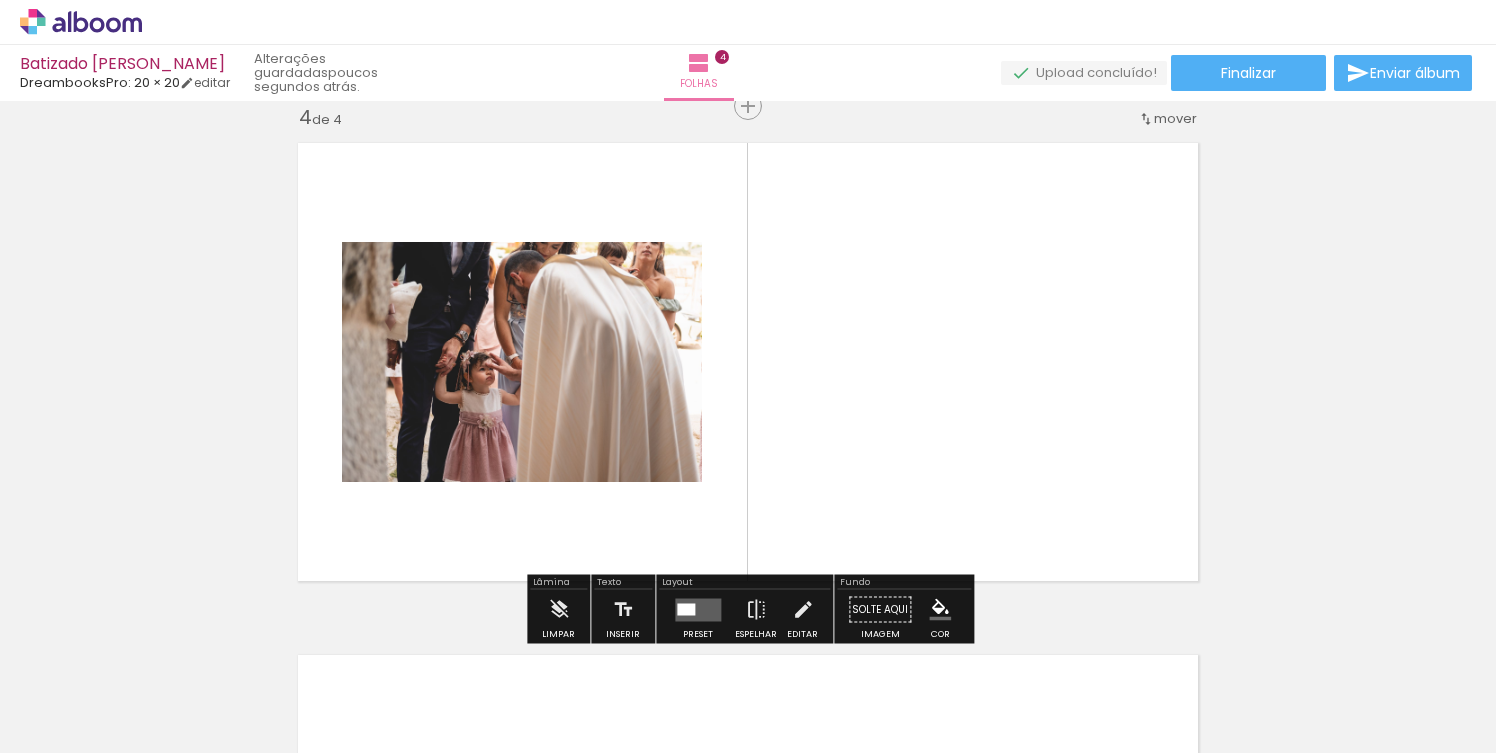 scroll, scrollTop: 1561, scrollLeft: 0, axis: vertical 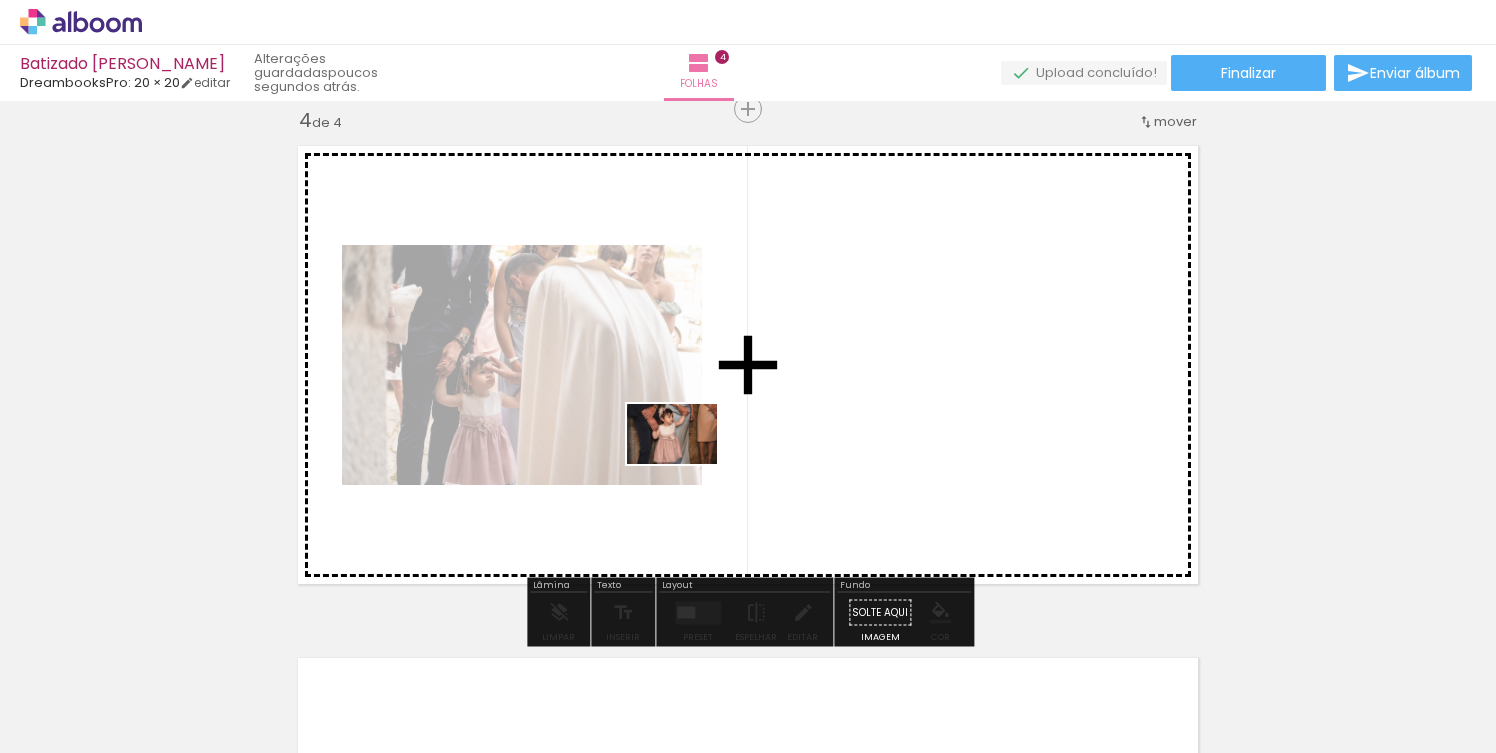 drag, startPoint x: 668, startPoint y: 692, endPoint x: 687, endPoint y: 464, distance: 228.7903 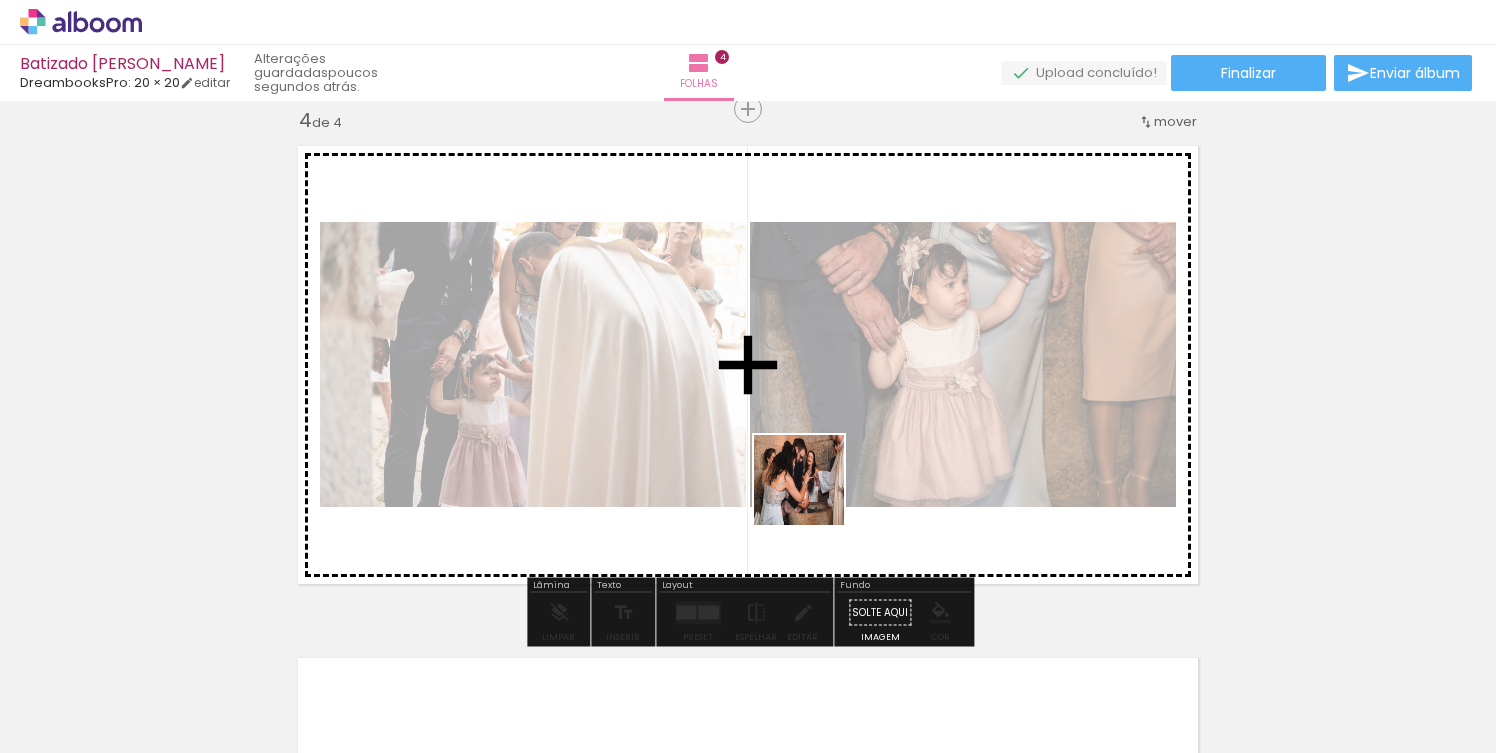 drag, startPoint x: 773, startPoint y: 689, endPoint x: 824, endPoint y: 471, distance: 223.88614 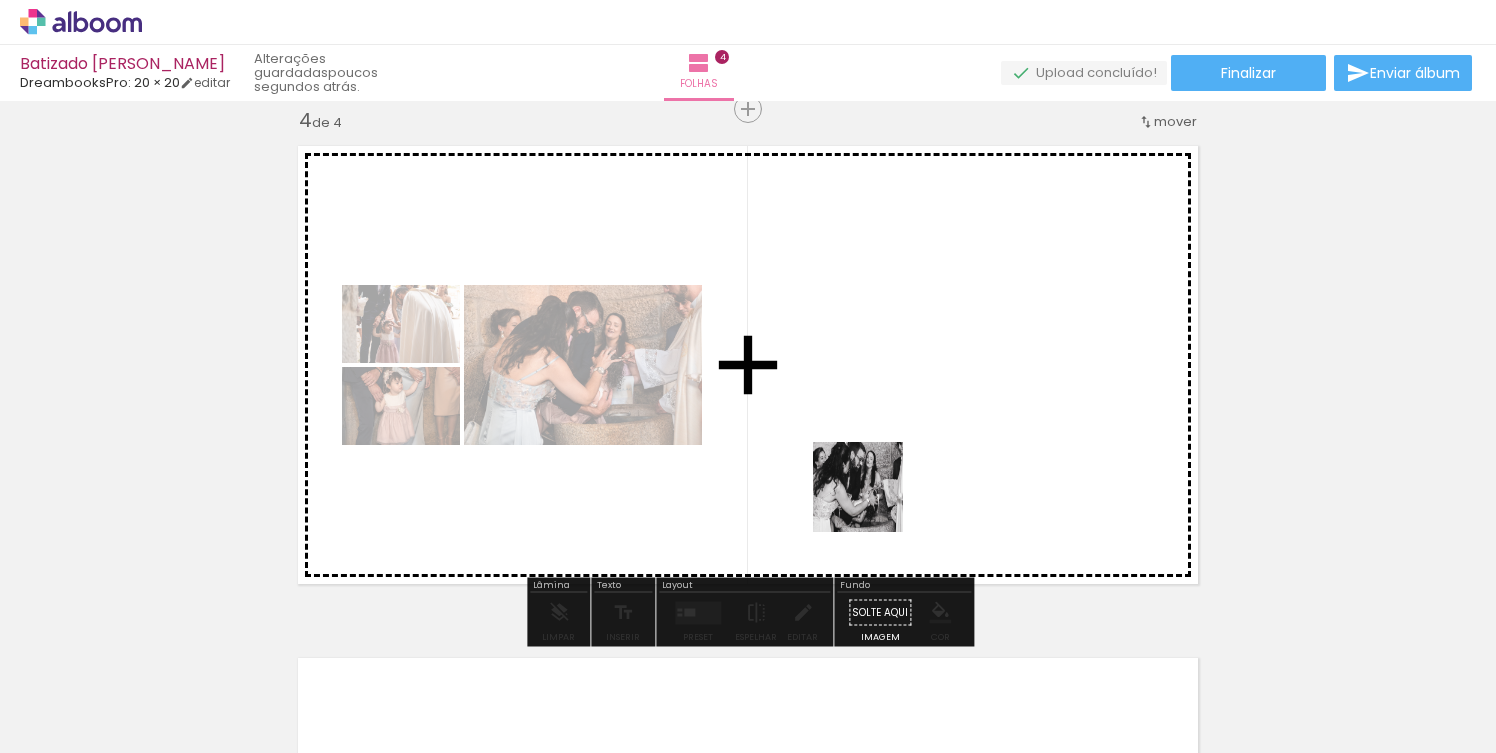 drag, startPoint x: 882, startPoint y: 691, endPoint x: 872, endPoint y: 494, distance: 197.25365 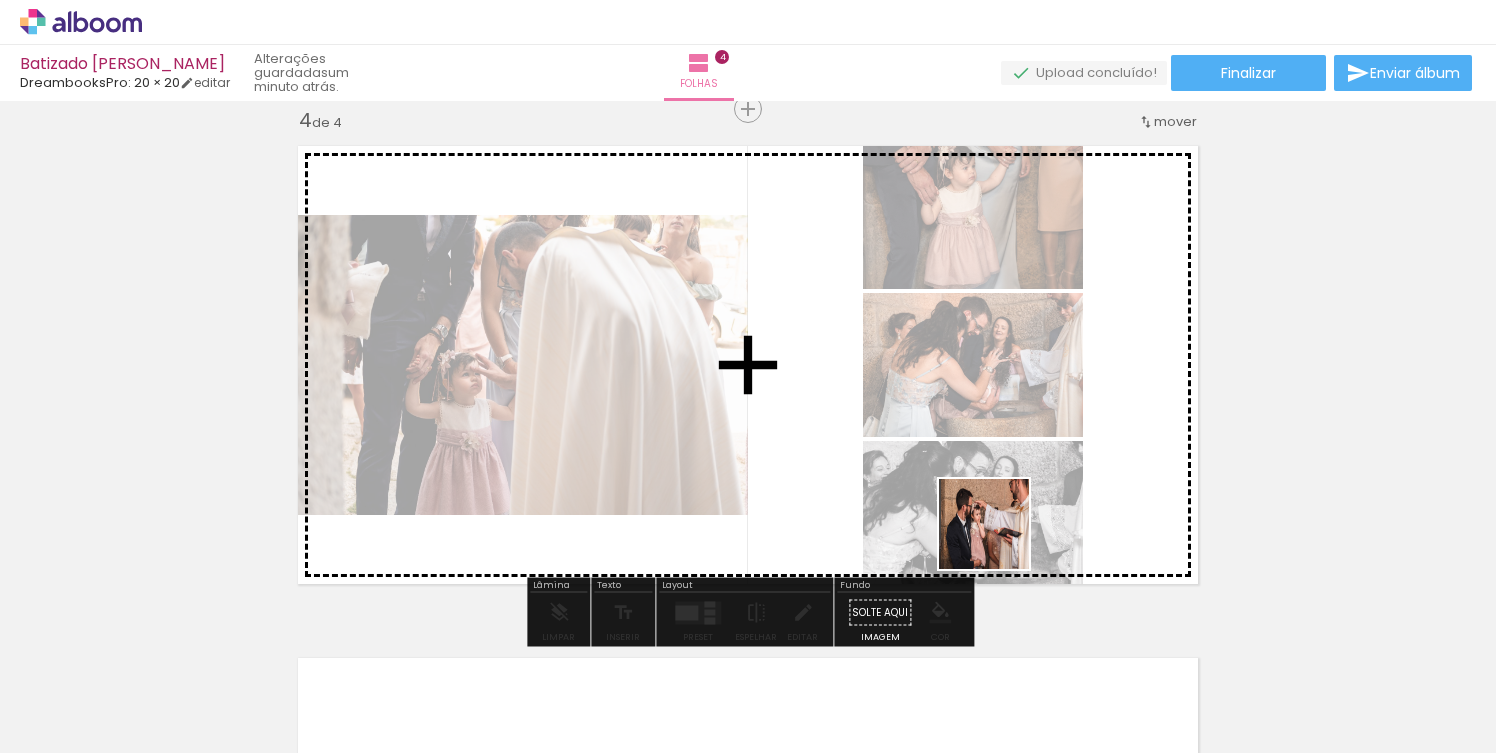 drag, startPoint x: 991, startPoint y: 685, endPoint x: 1009, endPoint y: 463, distance: 222.72853 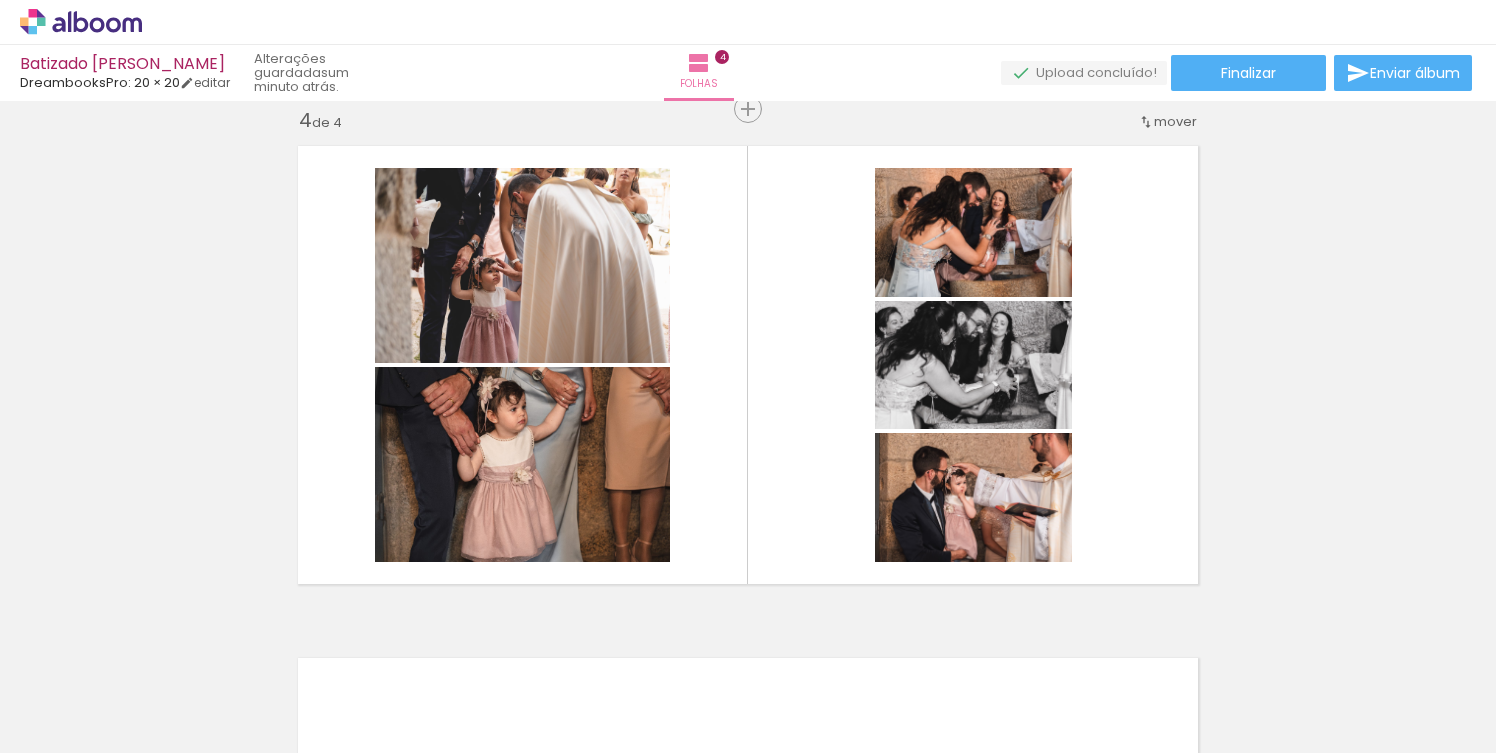 scroll, scrollTop: 0, scrollLeft: 2008, axis: horizontal 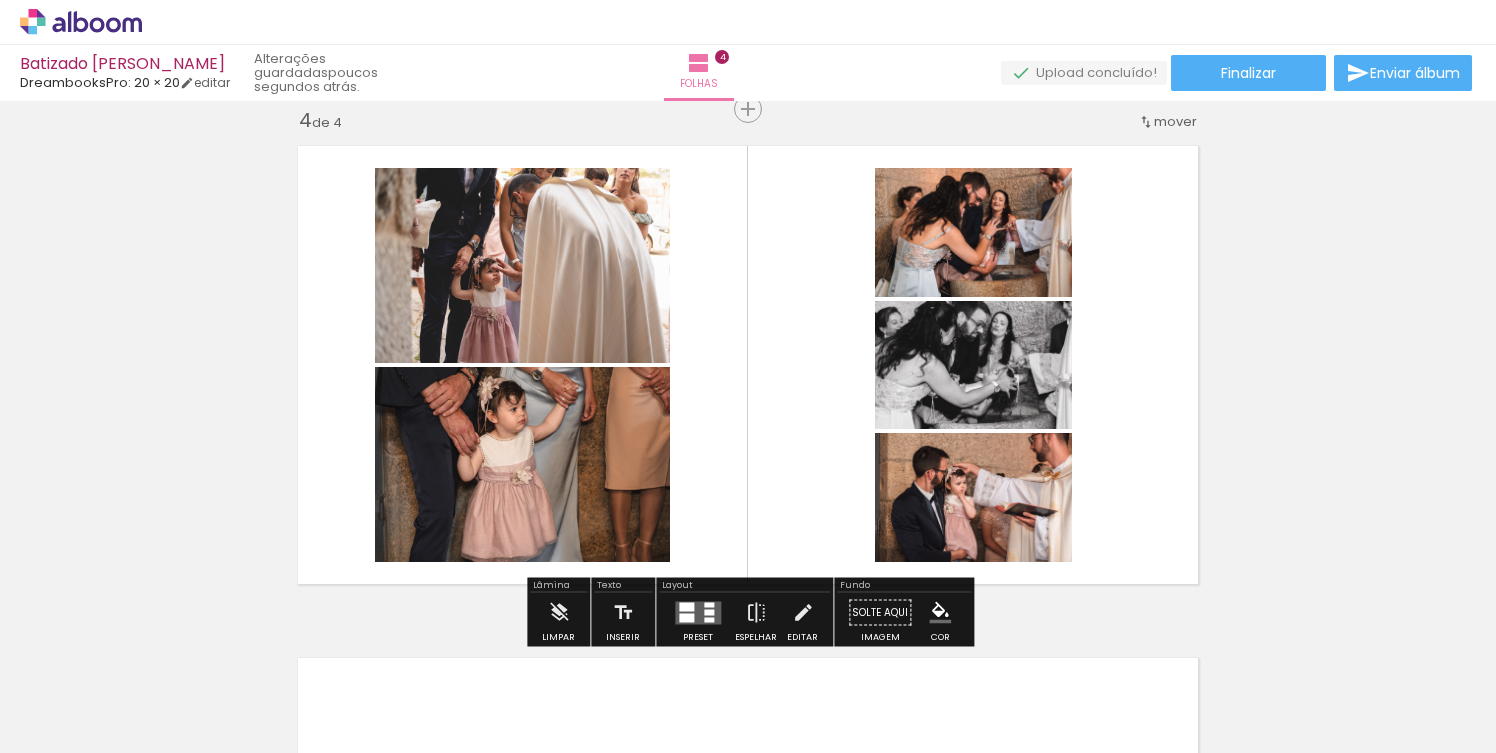 click at bounding box center [698, 612] 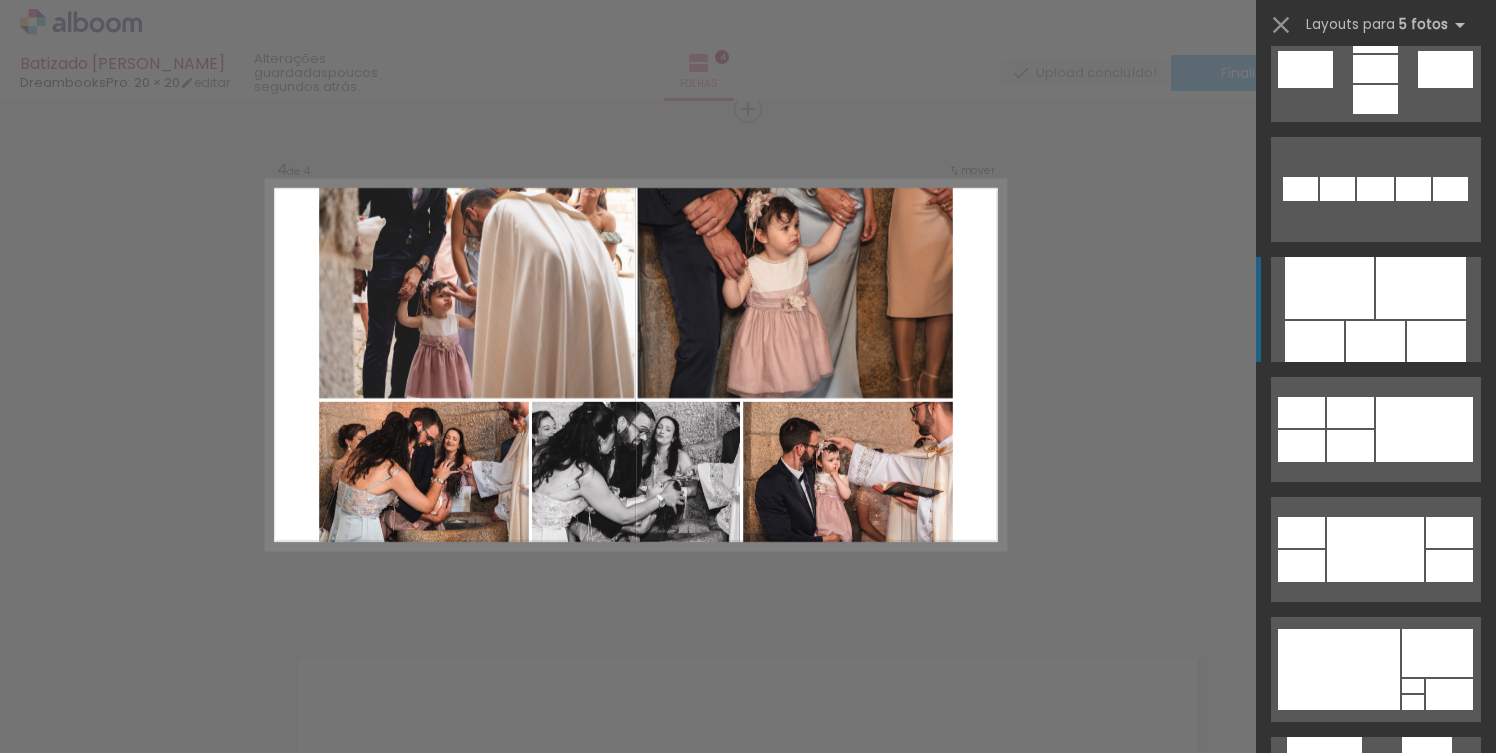 scroll, scrollTop: 1062, scrollLeft: 0, axis: vertical 